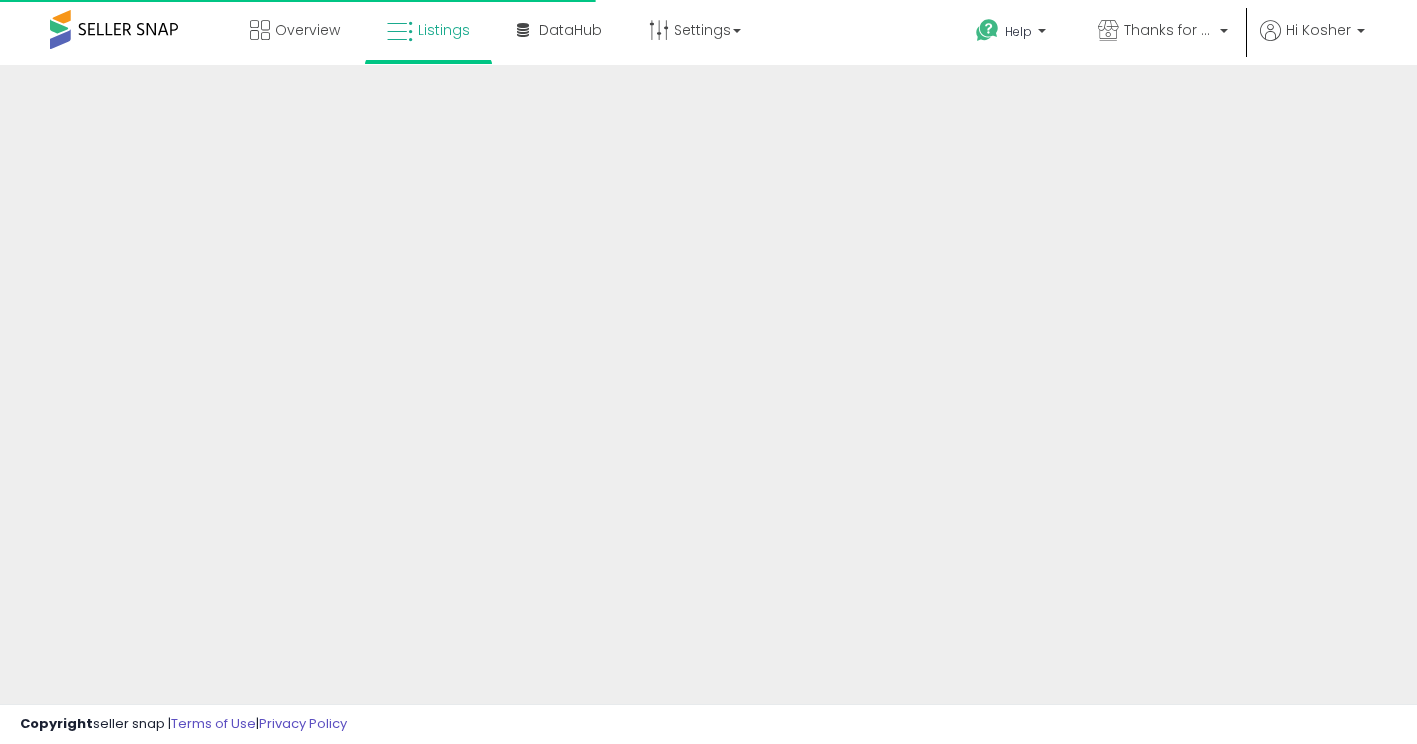 scroll, scrollTop: 0, scrollLeft: 0, axis: both 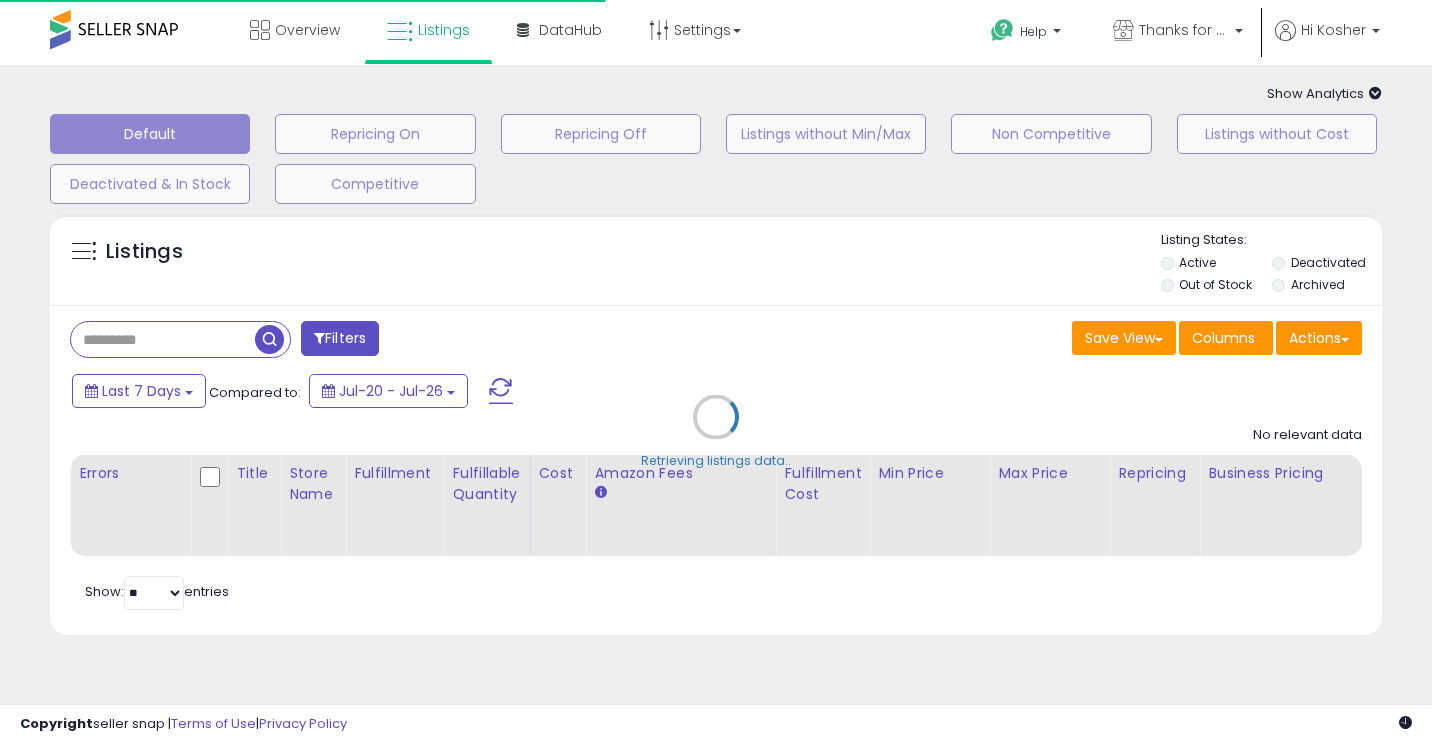 type on "**********" 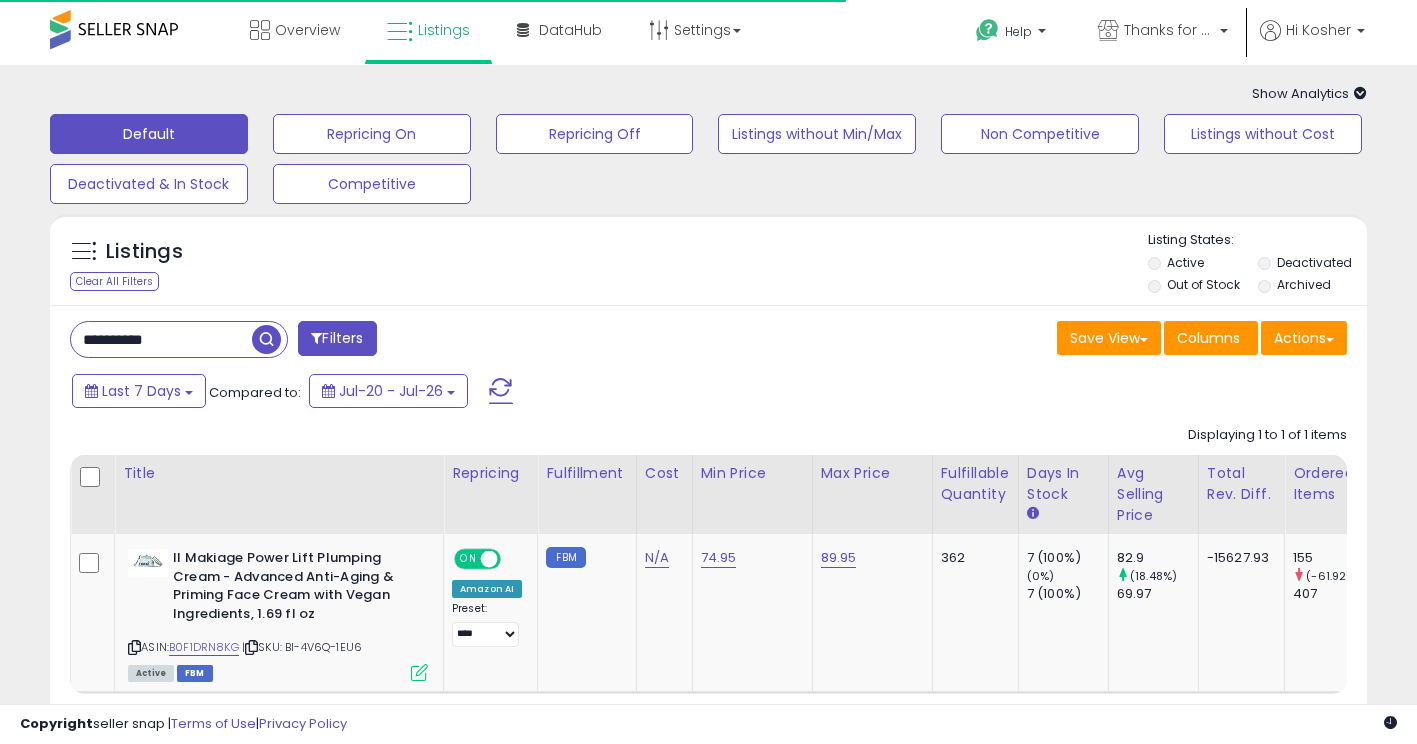click on "**********" at bounding box center [161, 339] 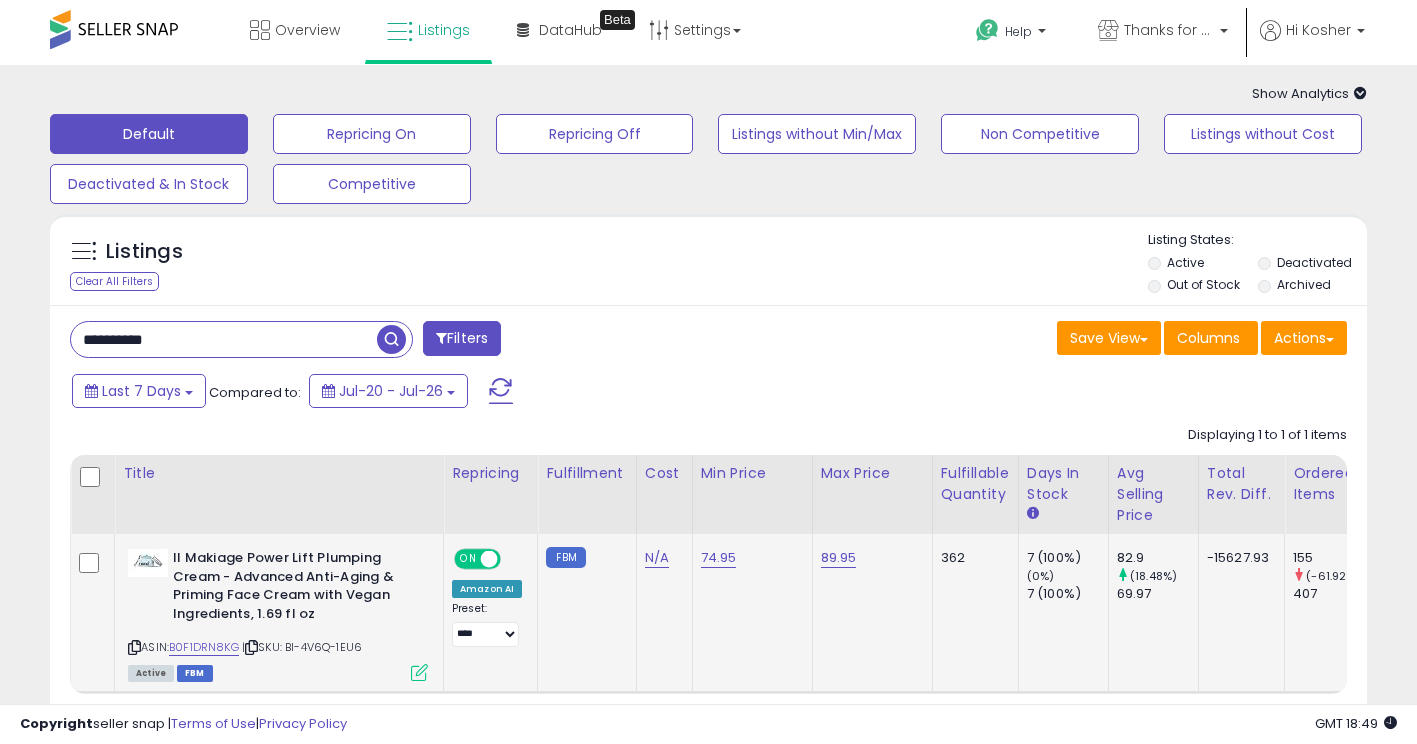 click on "89.95" 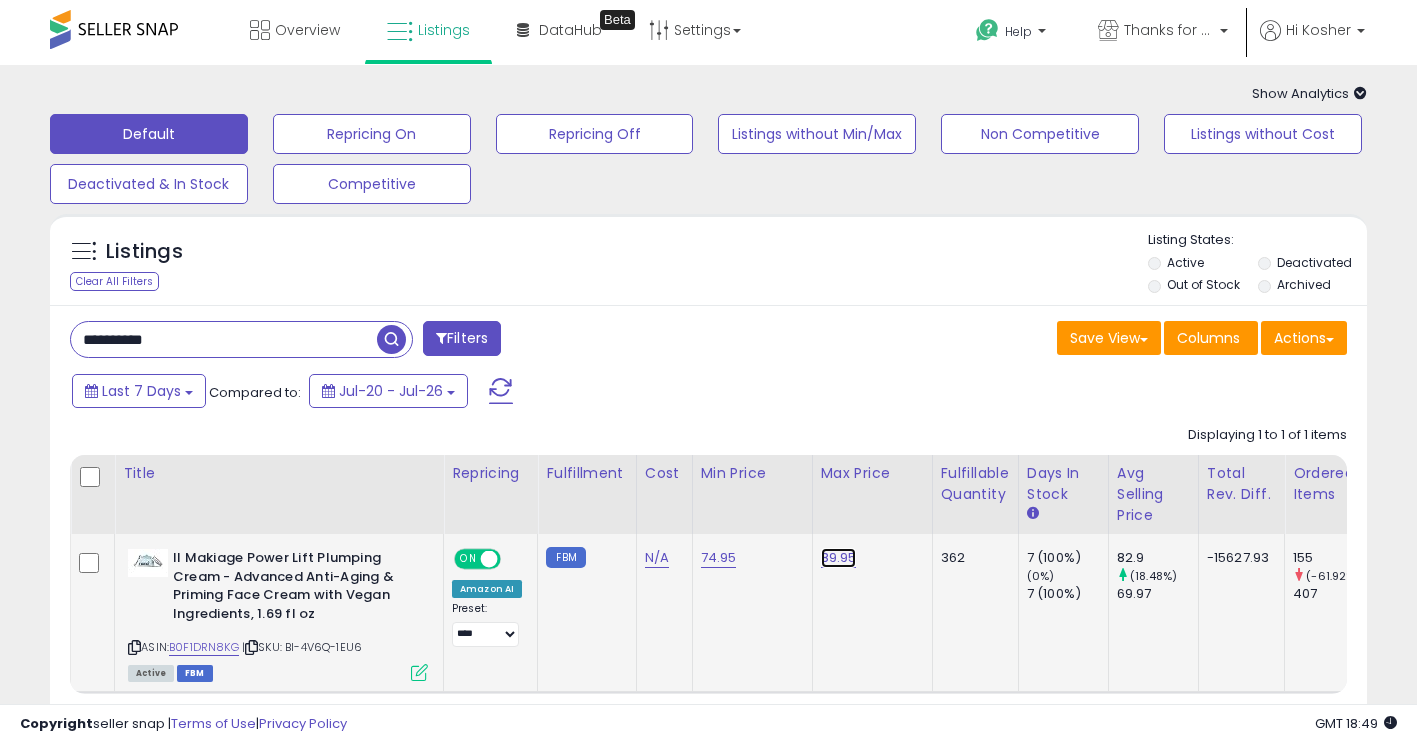 click on "89.95" at bounding box center [839, 558] 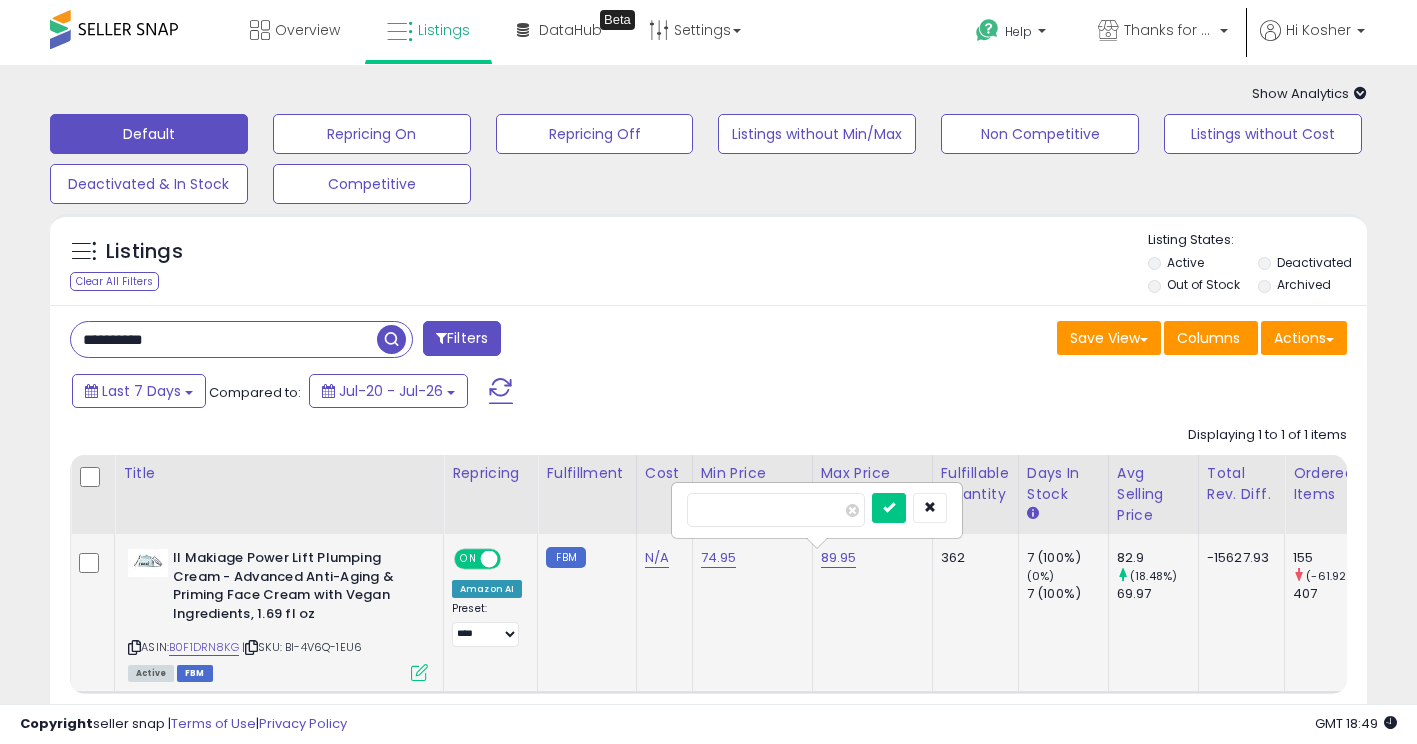 drag, startPoint x: 711, startPoint y: 511, endPoint x: 846, endPoint y: 512, distance: 135.00371 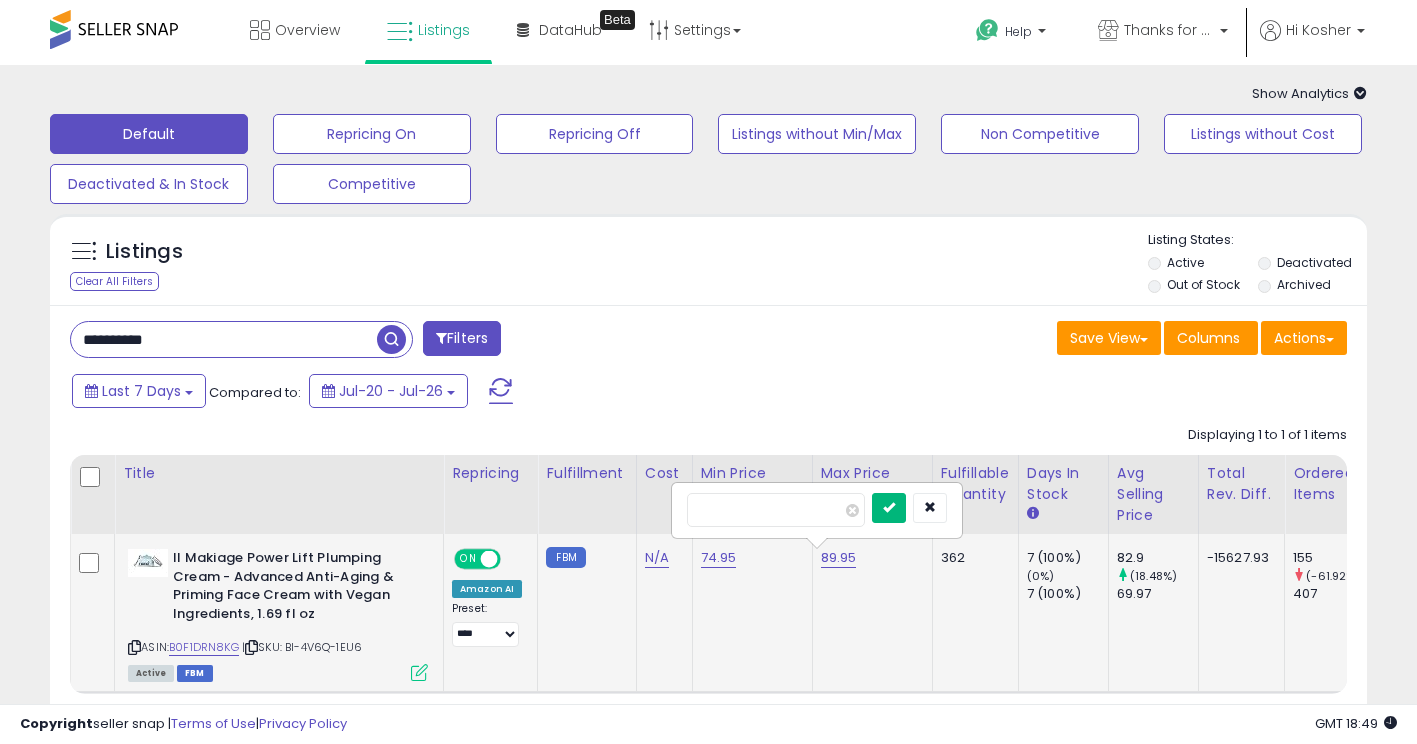 type on "**" 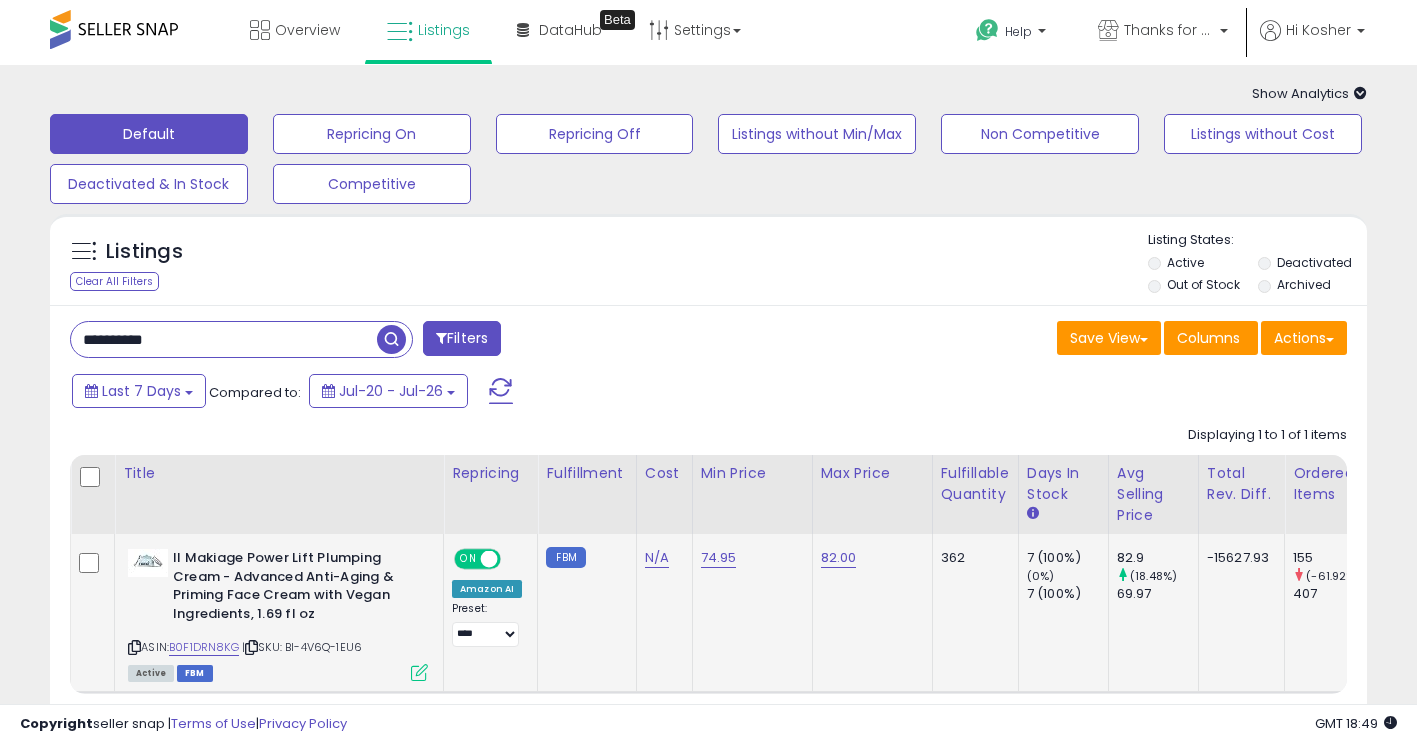 click on "**********" at bounding box center [224, 339] 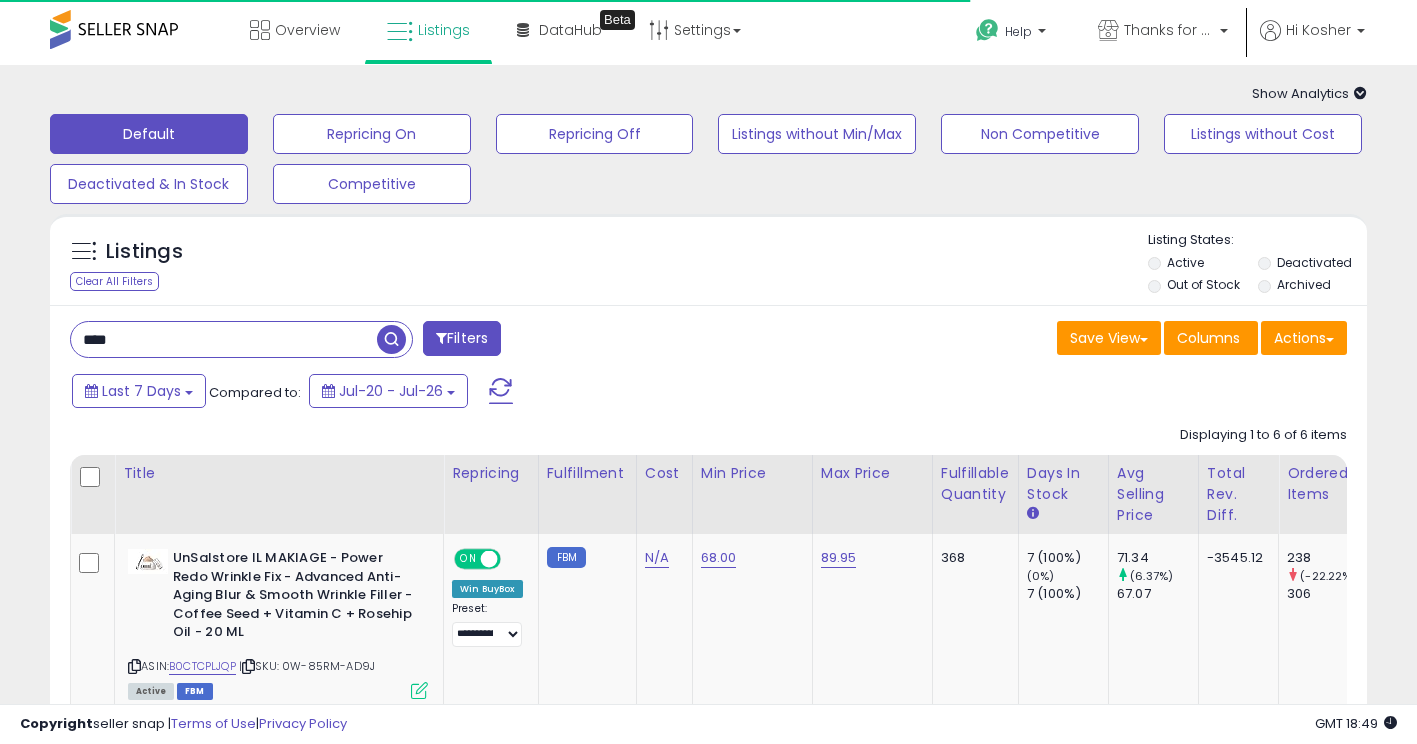 click on "****" at bounding box center (224, 339) 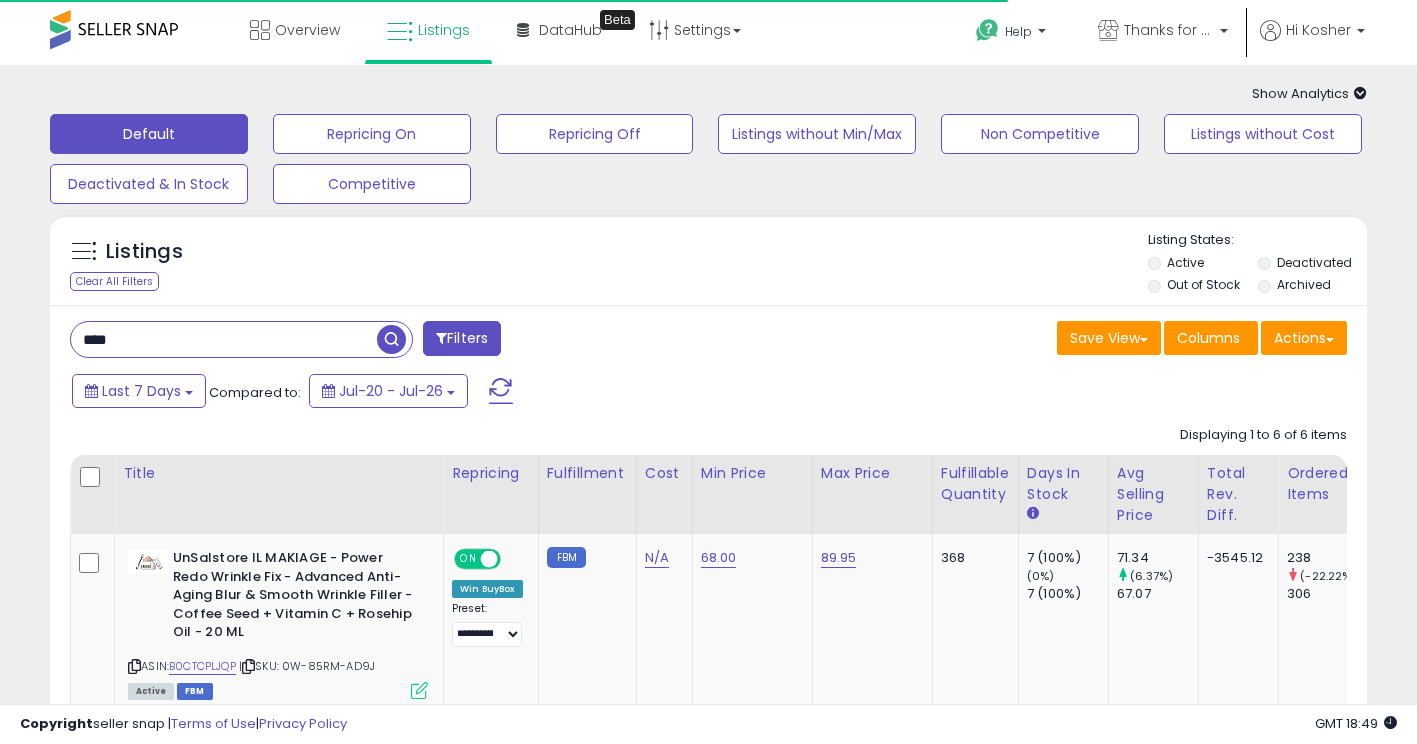 click on "****" at bounding box center (224, 339) 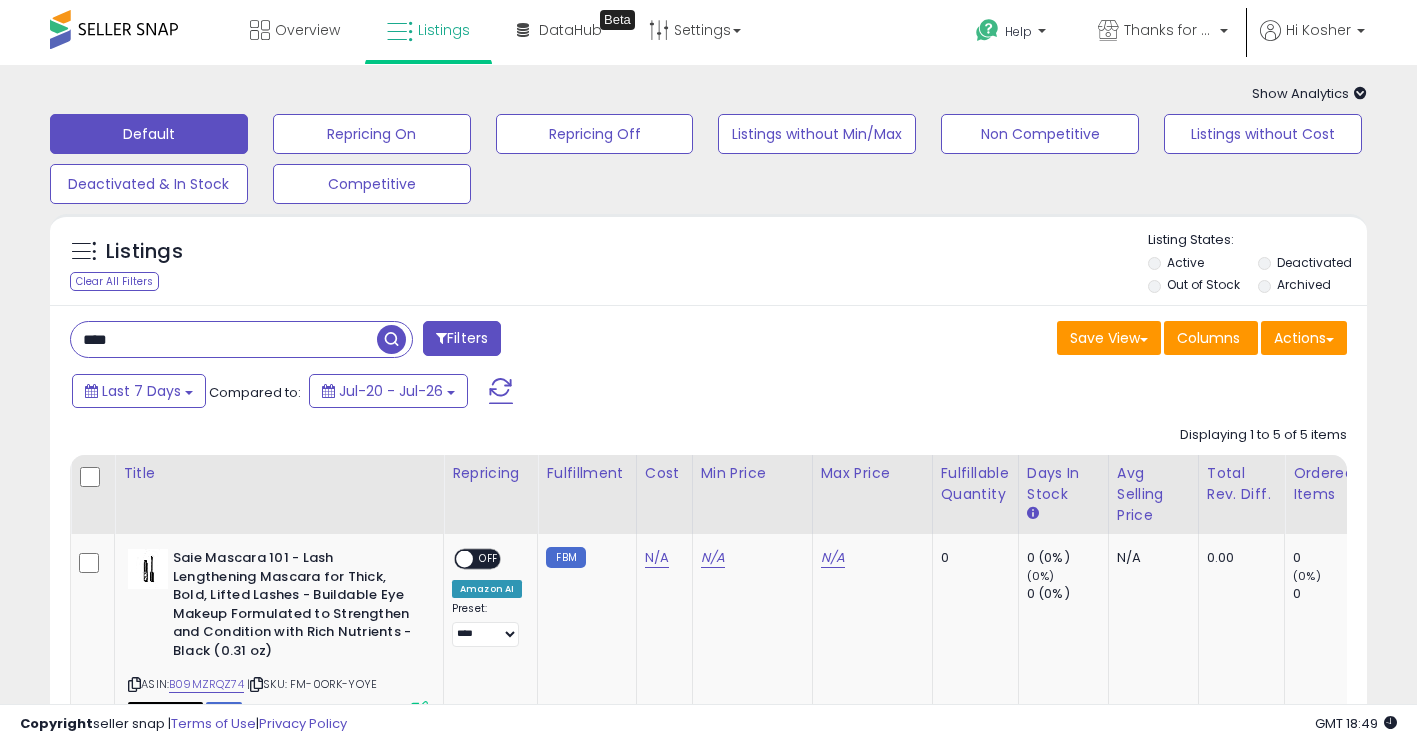 click on "****" at bounding box center (224, 339) 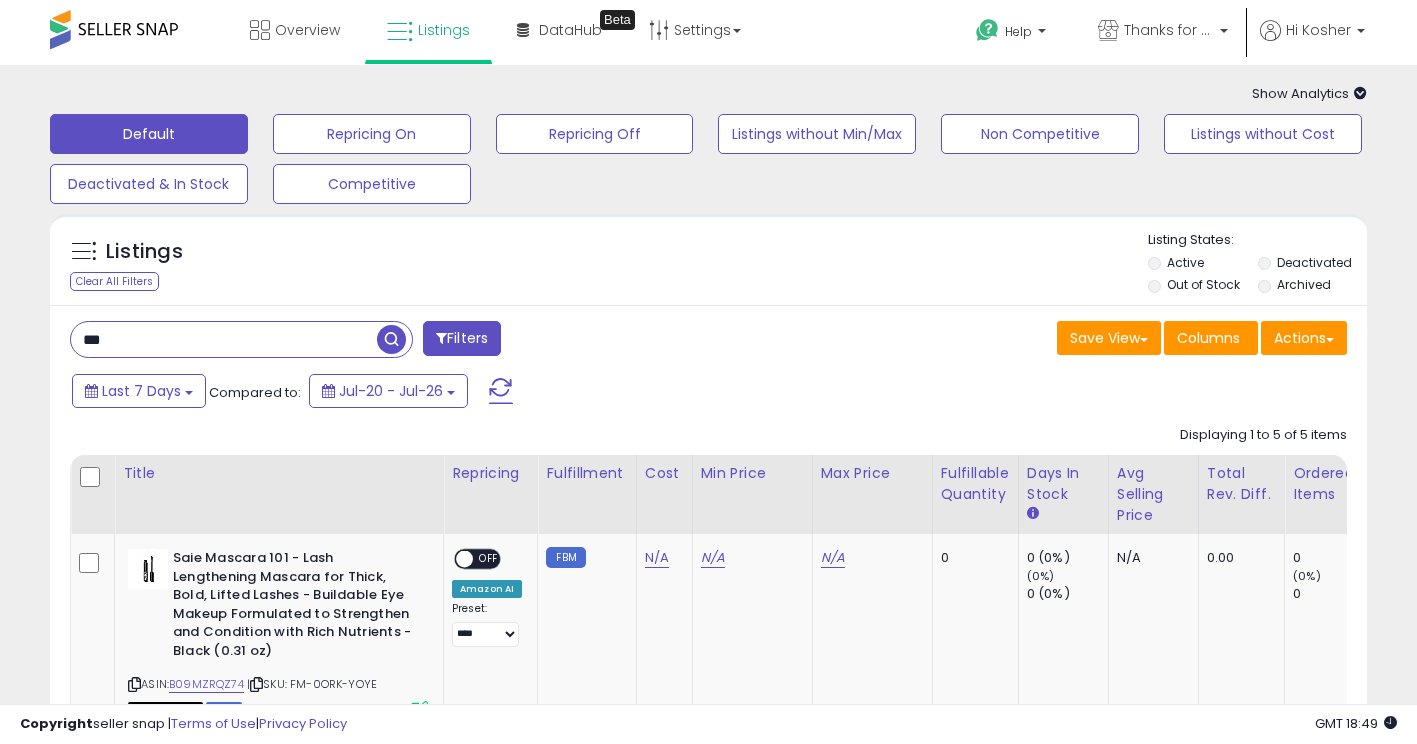 type on "****" 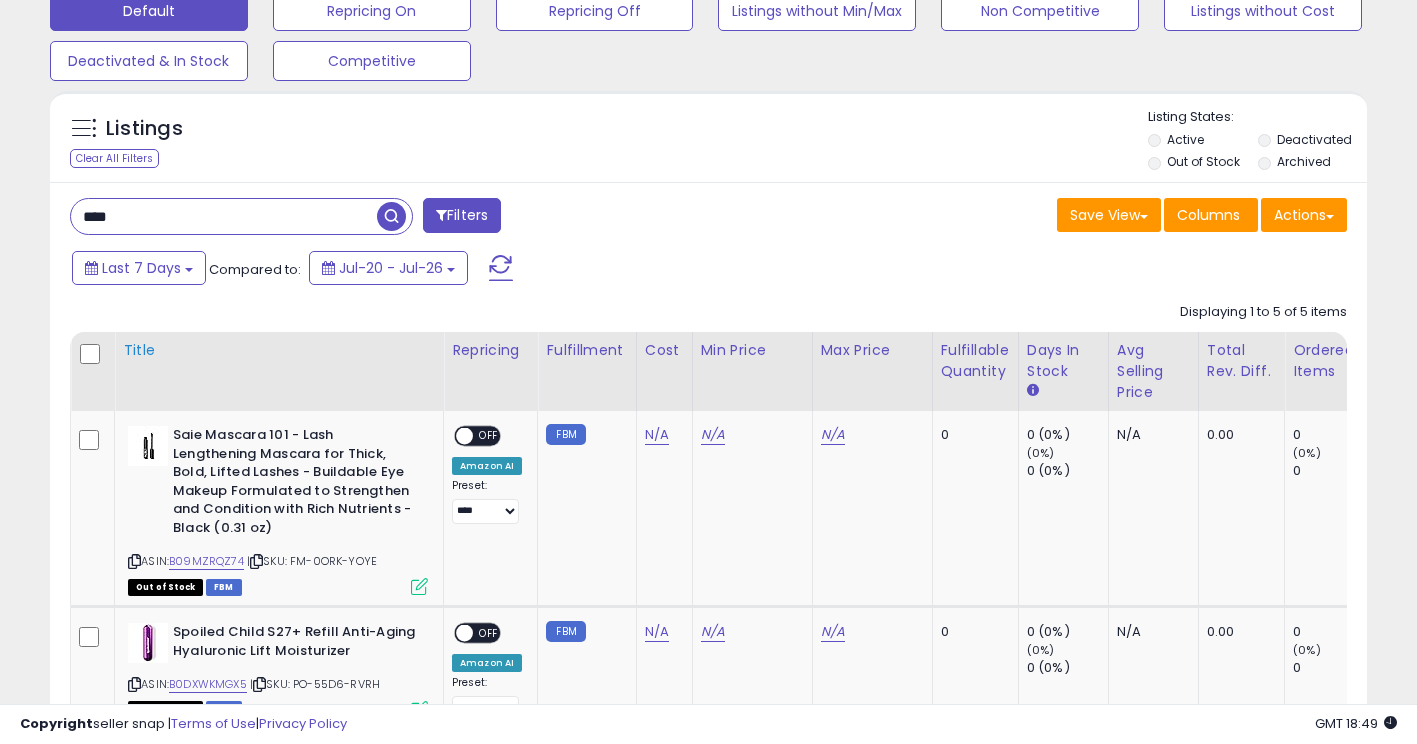scroll, scrollTop: 0, scrollLeft: 0, axis: both 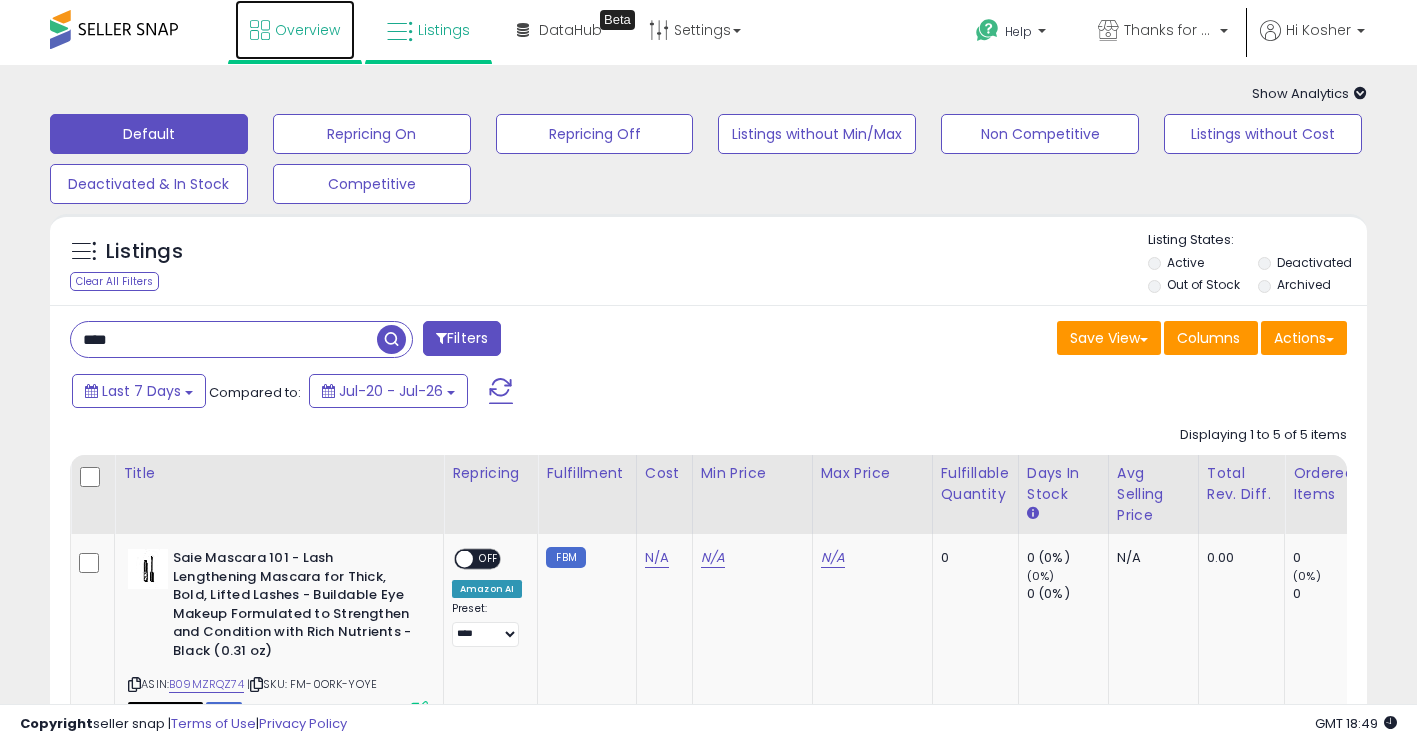 click on "Overview" at bounding box center [295, 30] 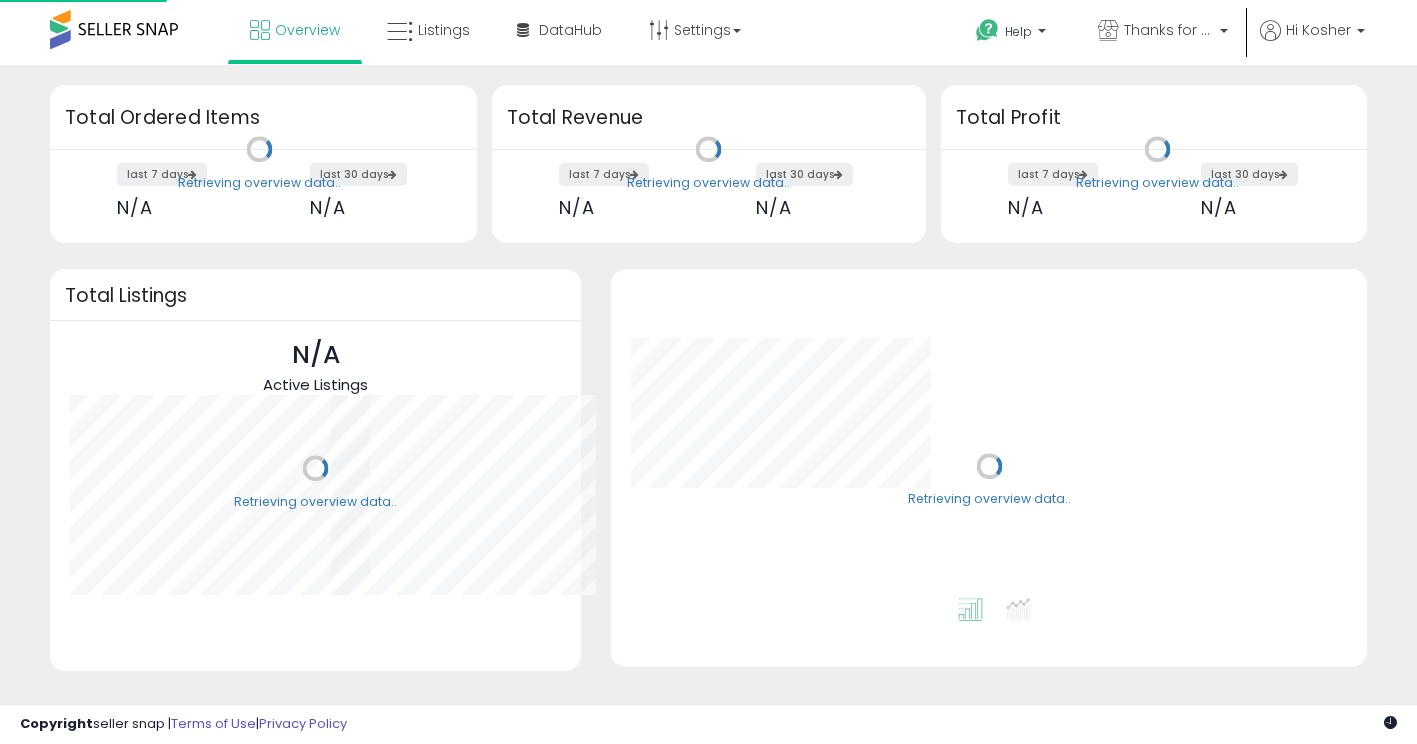 click on "Overview" at bounding box center (307, 30) 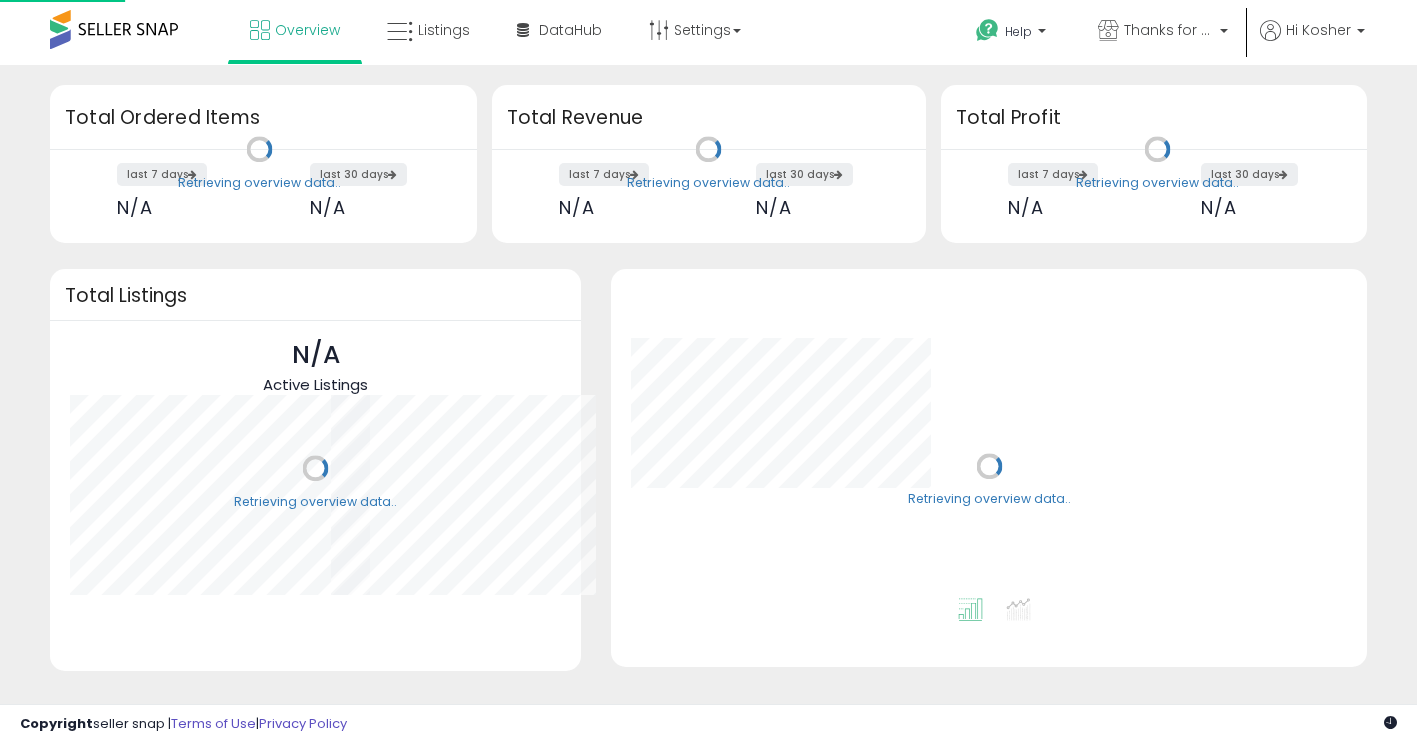 scroll, scrollTop: 0, scrollLeft: 0, axis: both 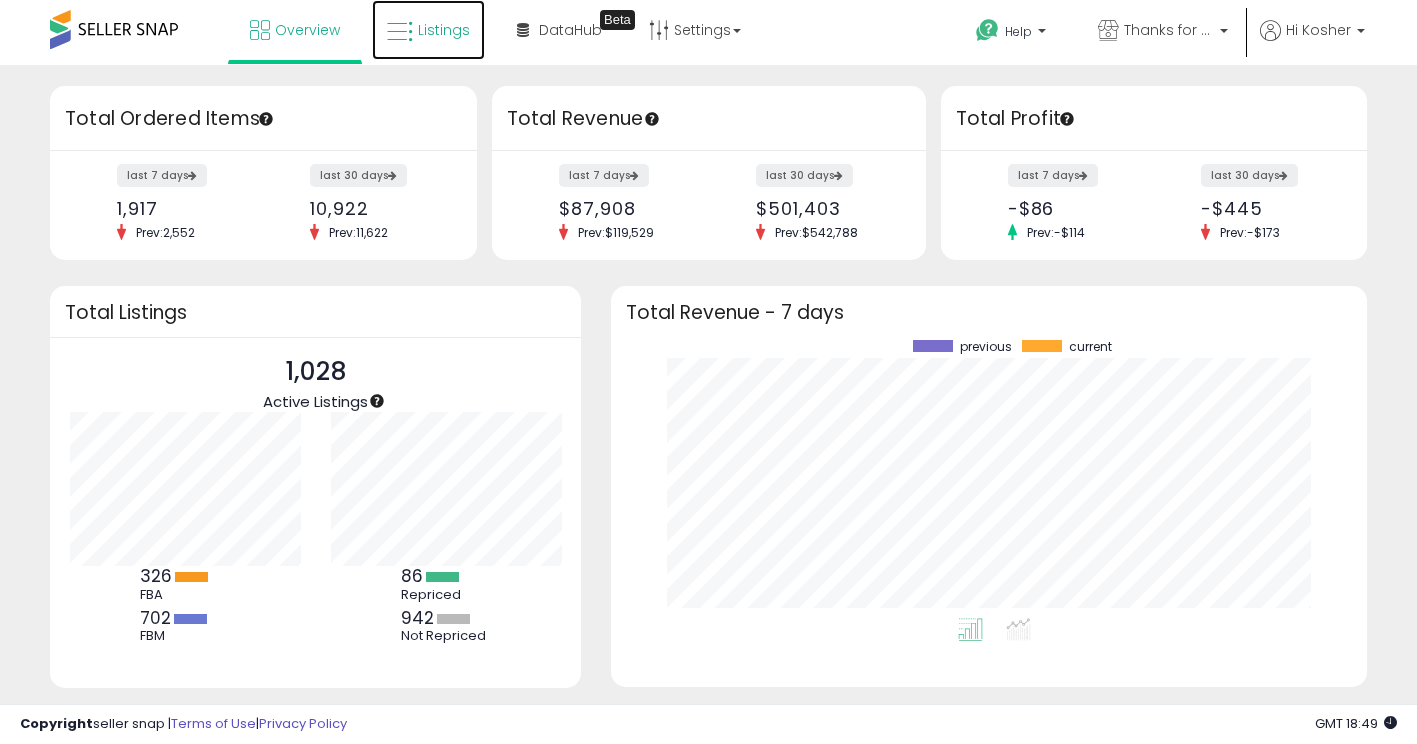 click at bounding box center (400, 32) 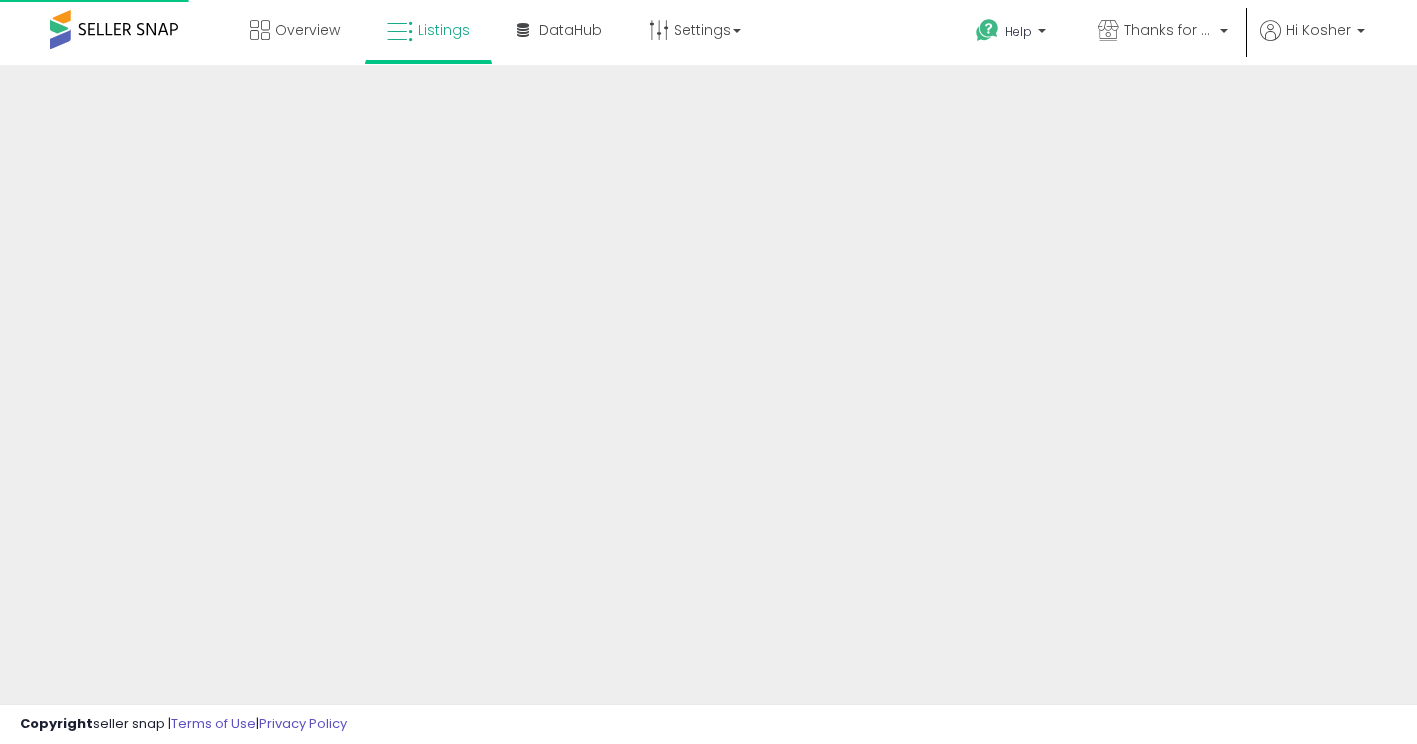 scroll, scrollTop: 0, scrollLeft: 0, axis: both 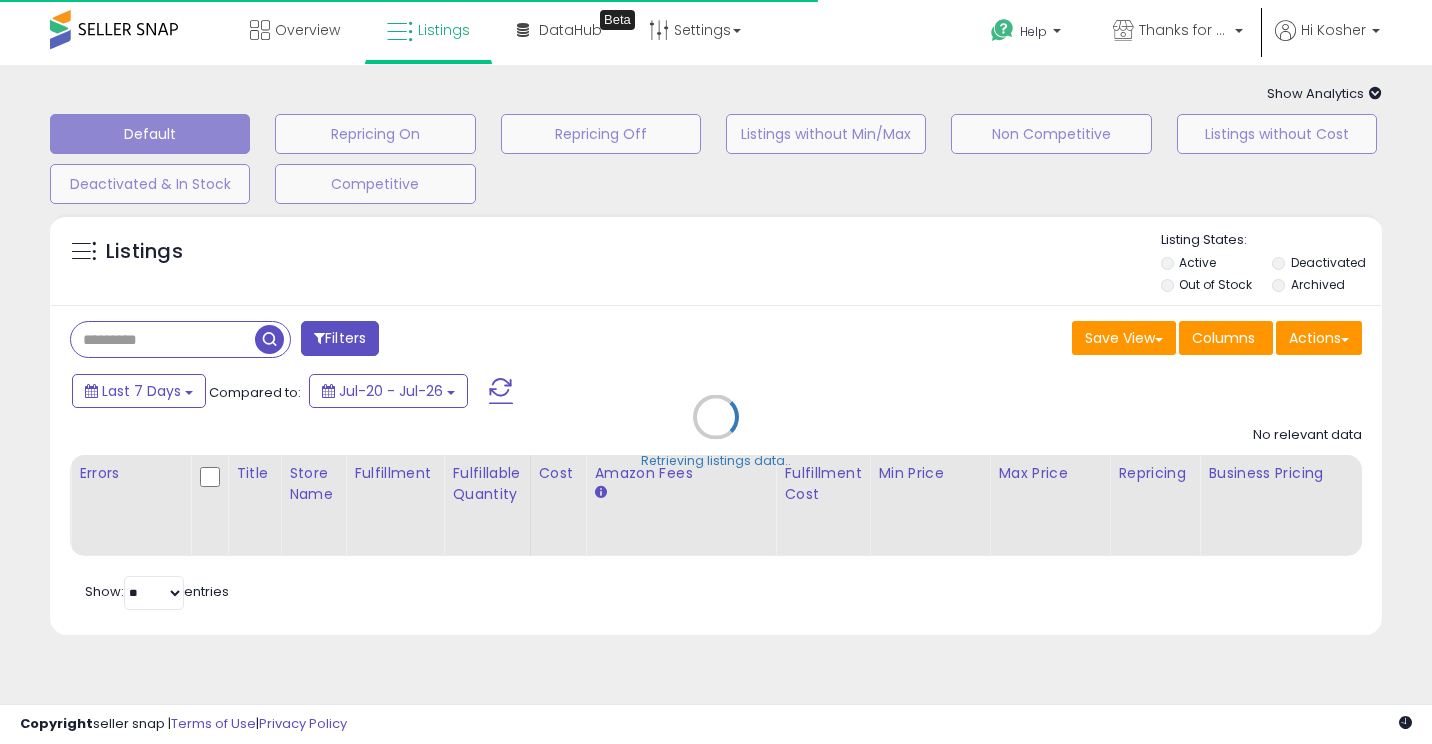 click on "Retrieving listings data.." at bounding box center [716, 432] 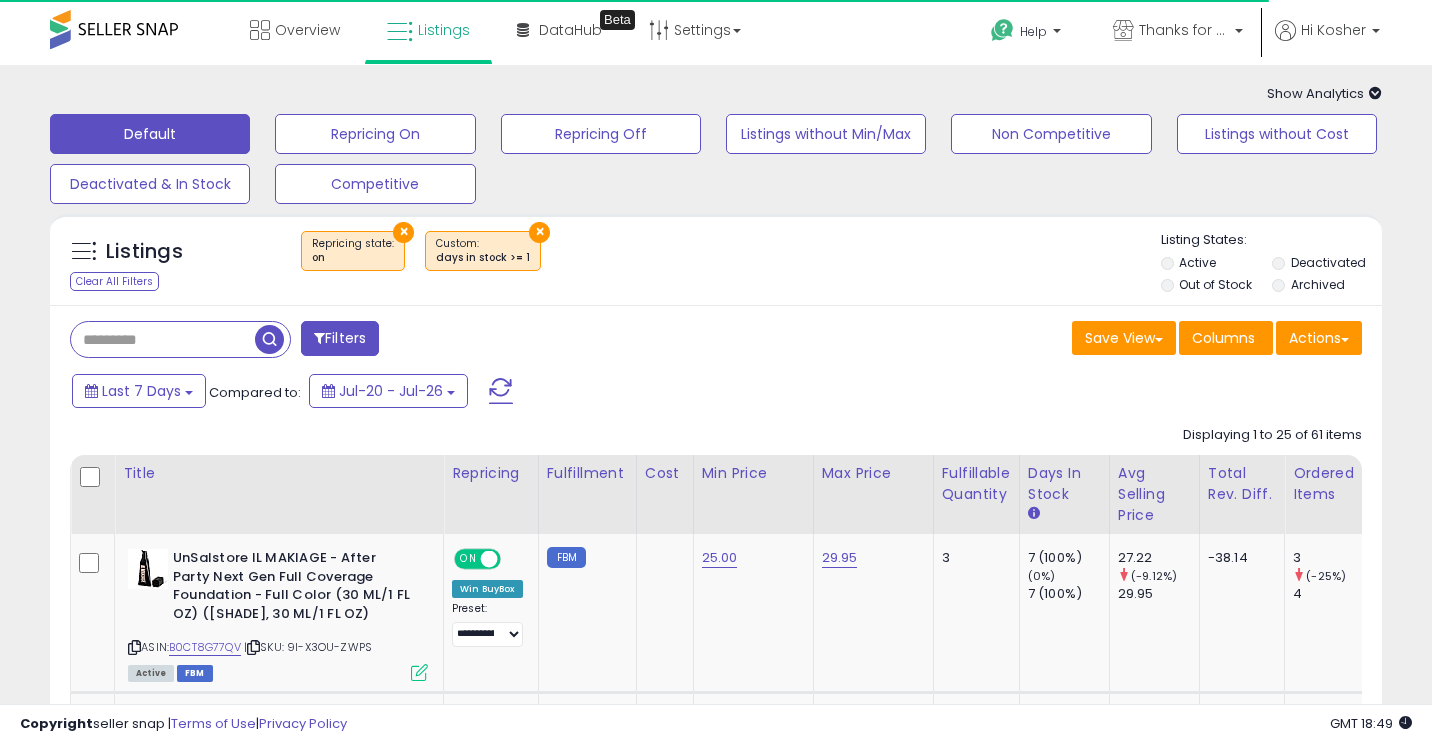 click on "Retrieving listings data.." at bounding box center [716, 2329] 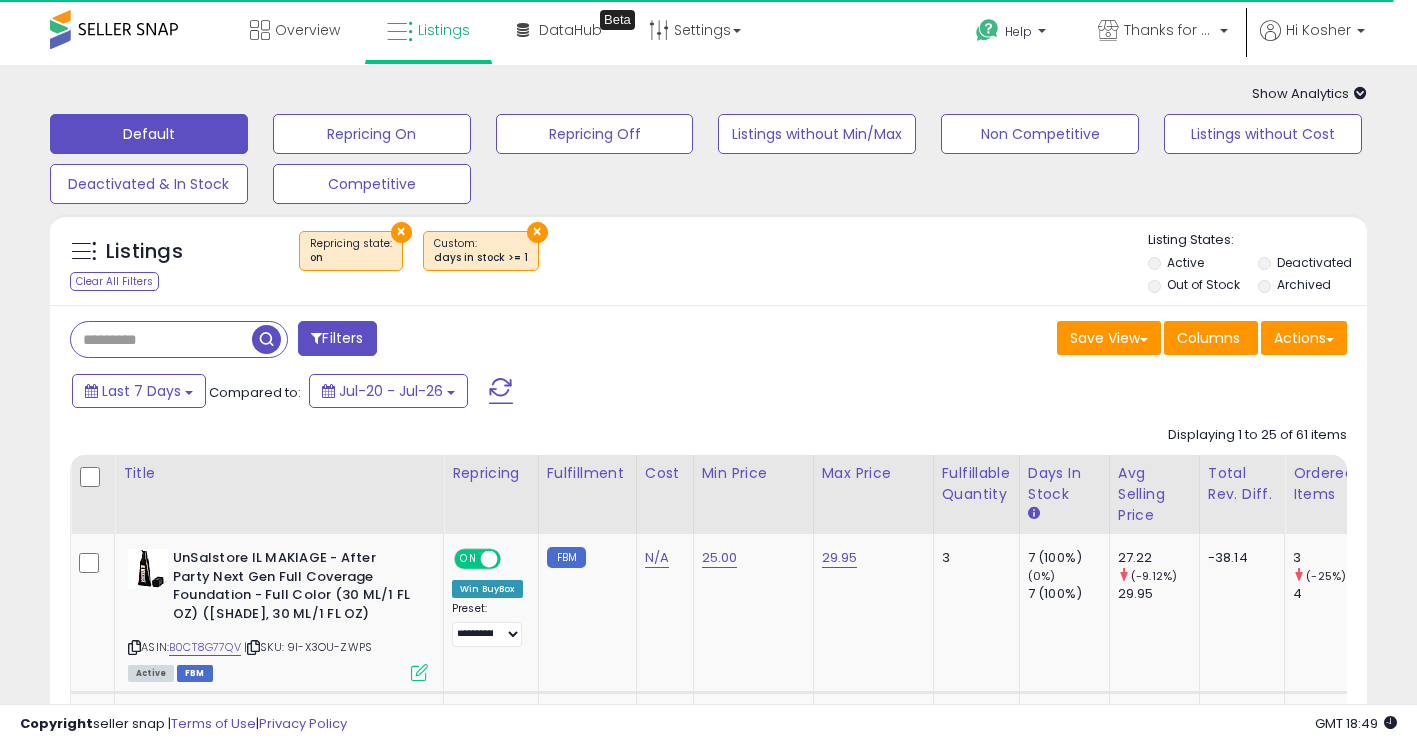 click at bounding box center [161, 339] 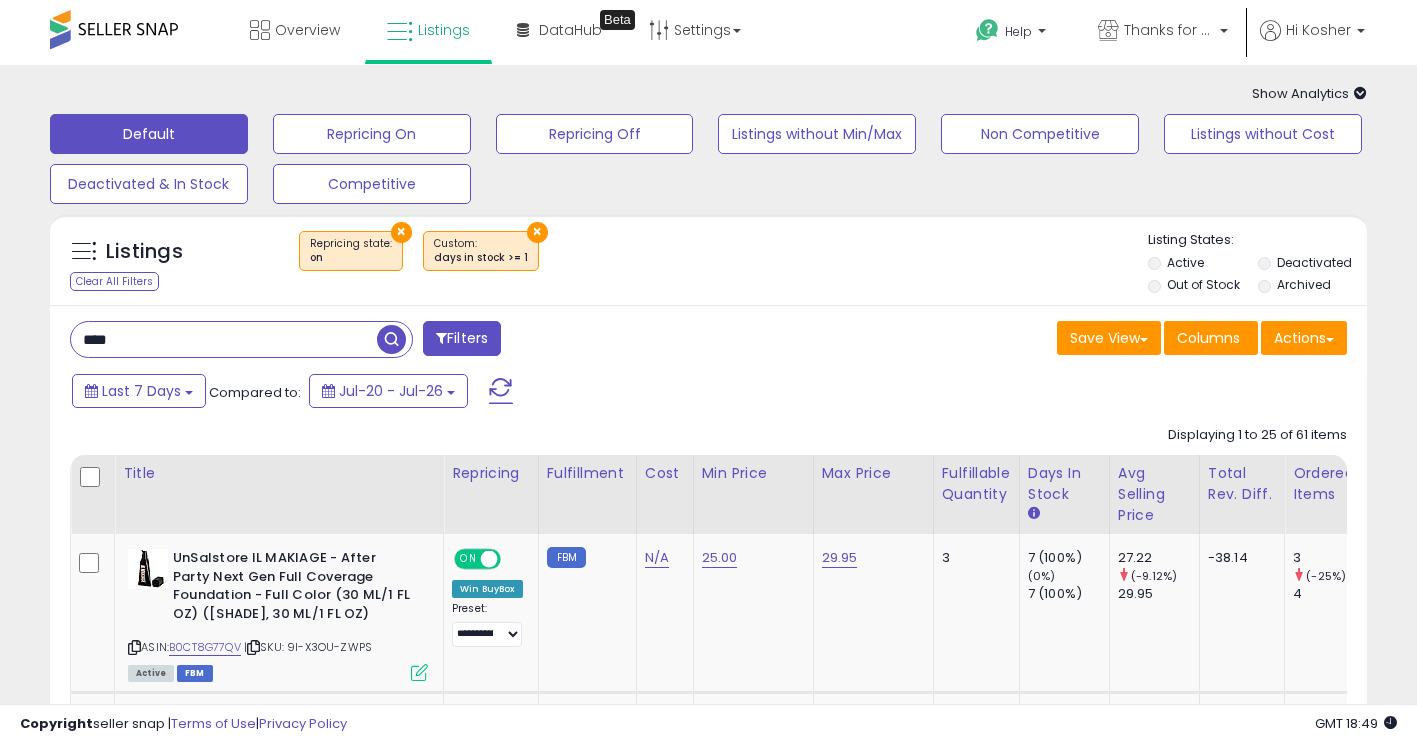 type on "****" 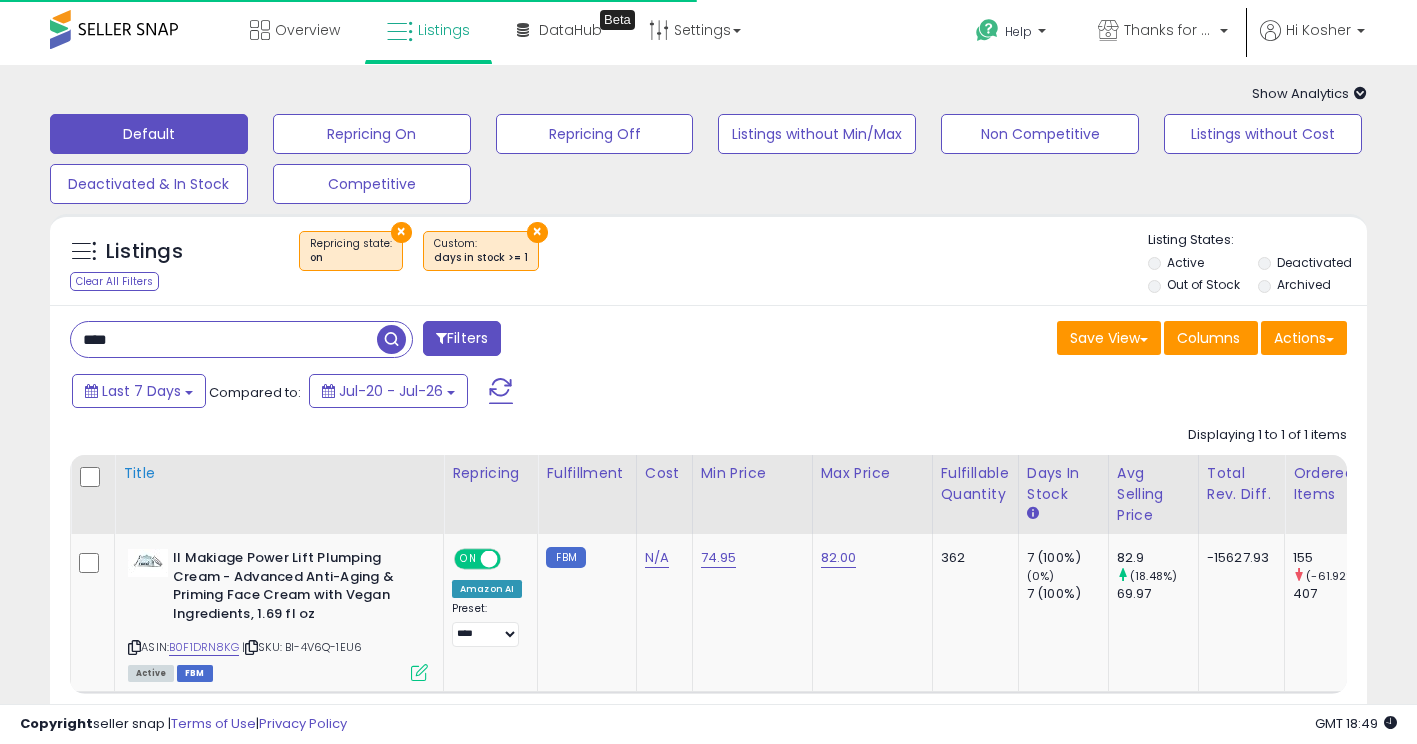 scroll, scrollTop: 151, scrollLeft: 0, axis: vertical 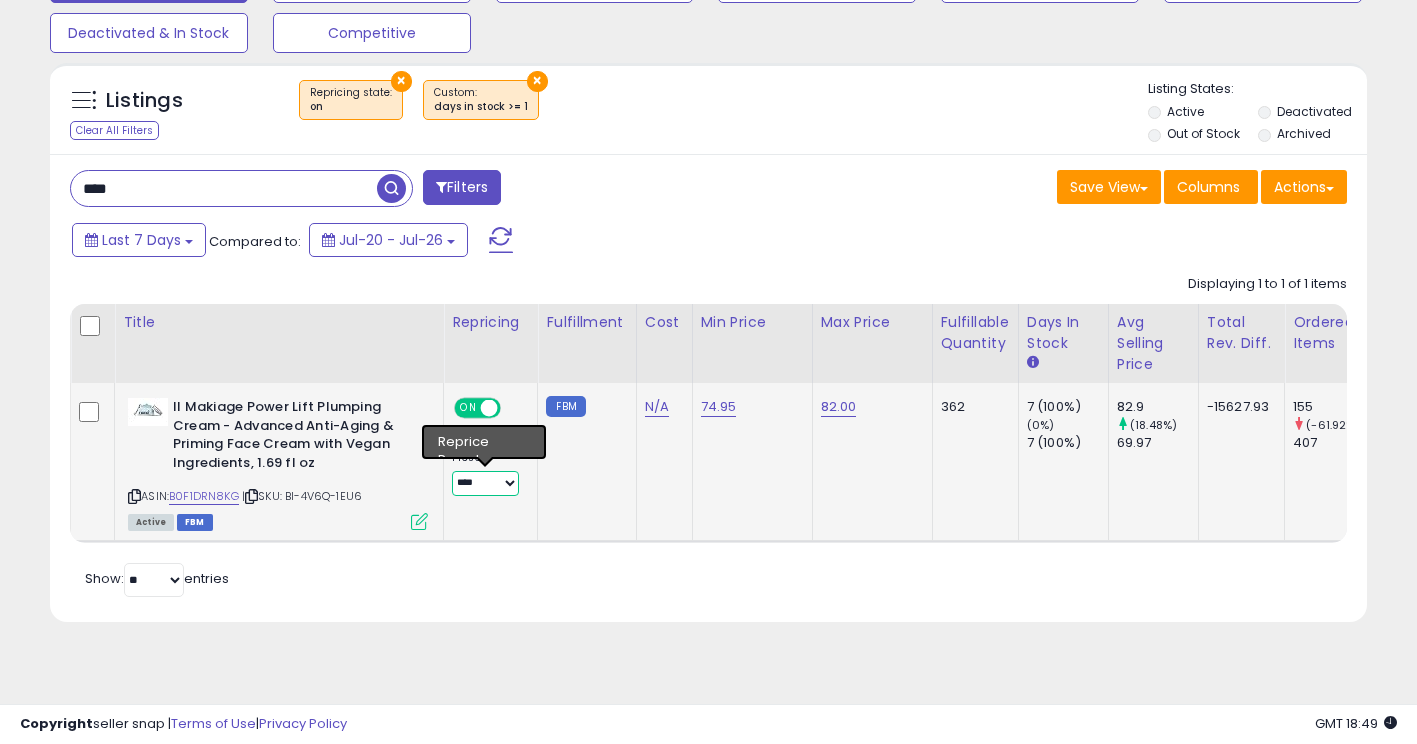 click on "**********" at bounding box center [485, 483] 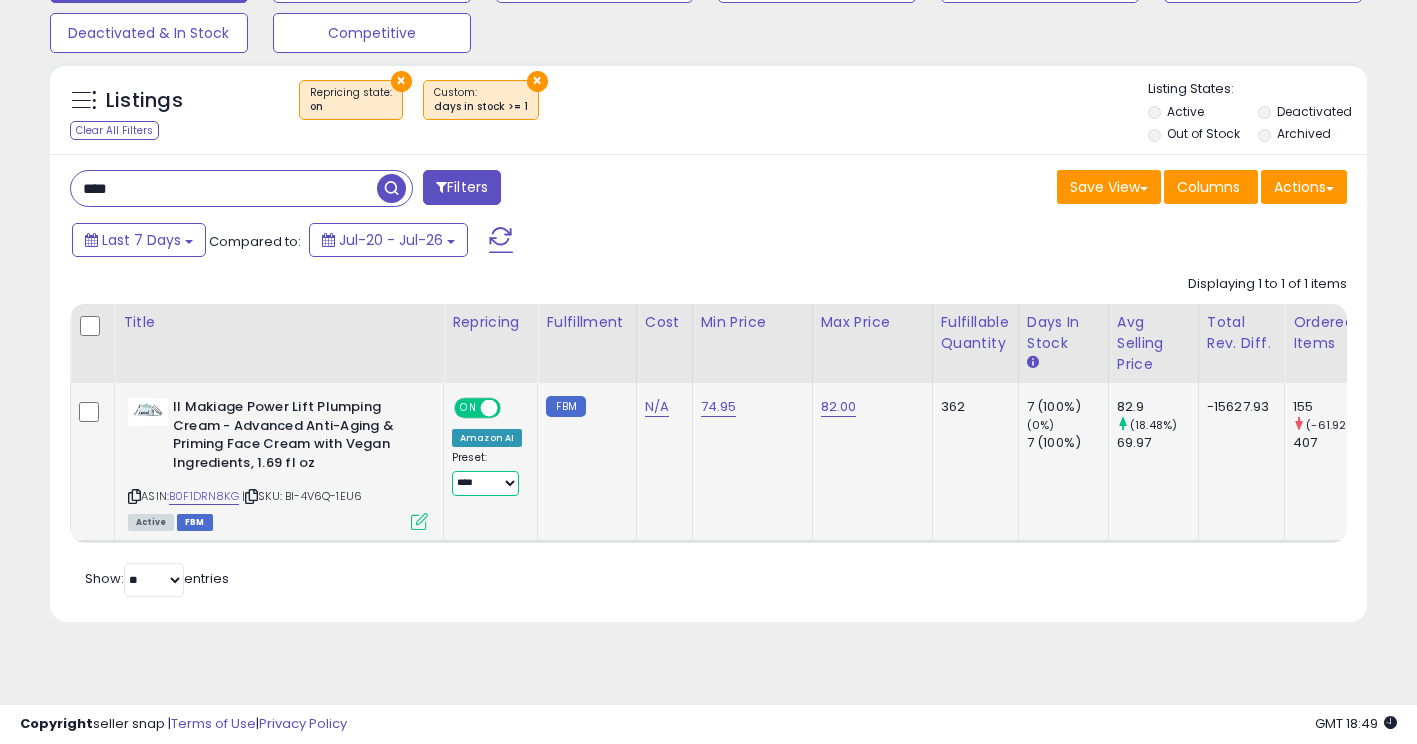 select on "**********" 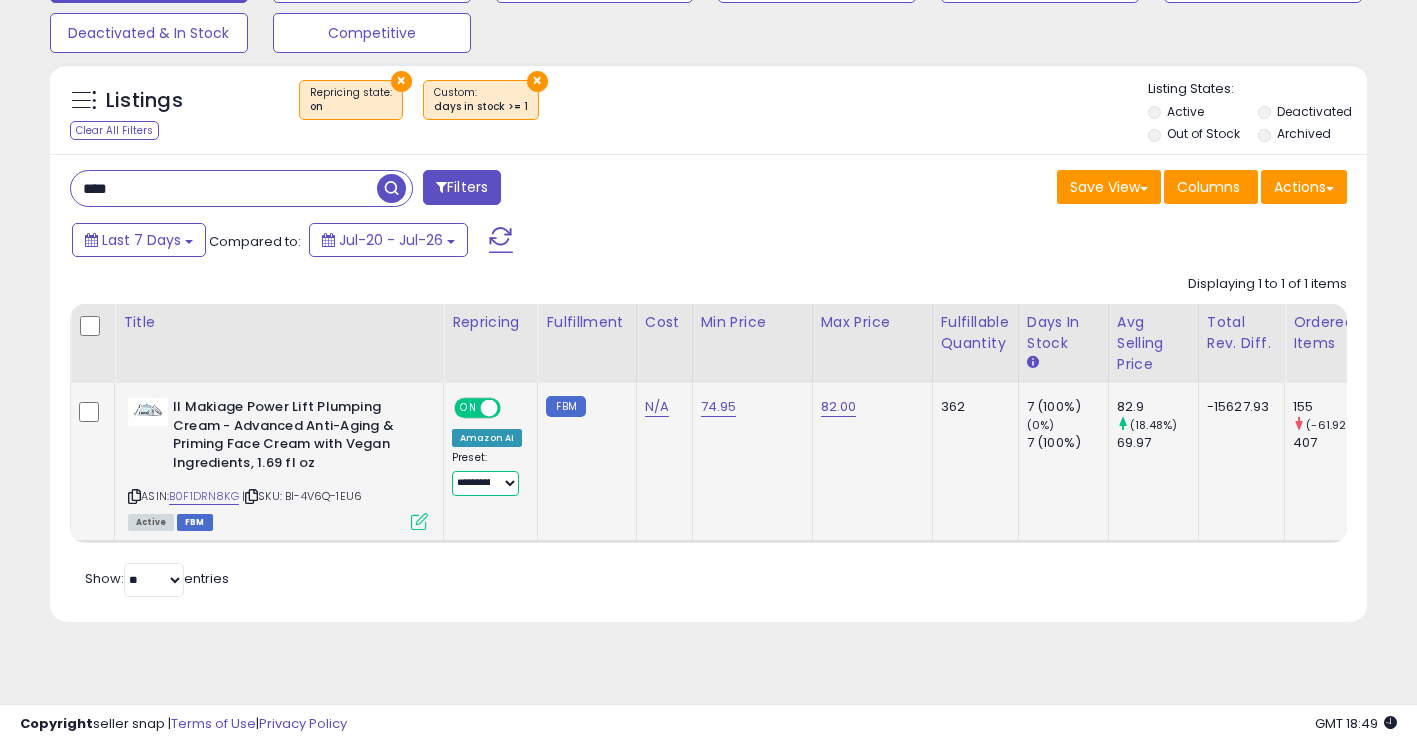 click on "**********" at bounding box center (485, 483) 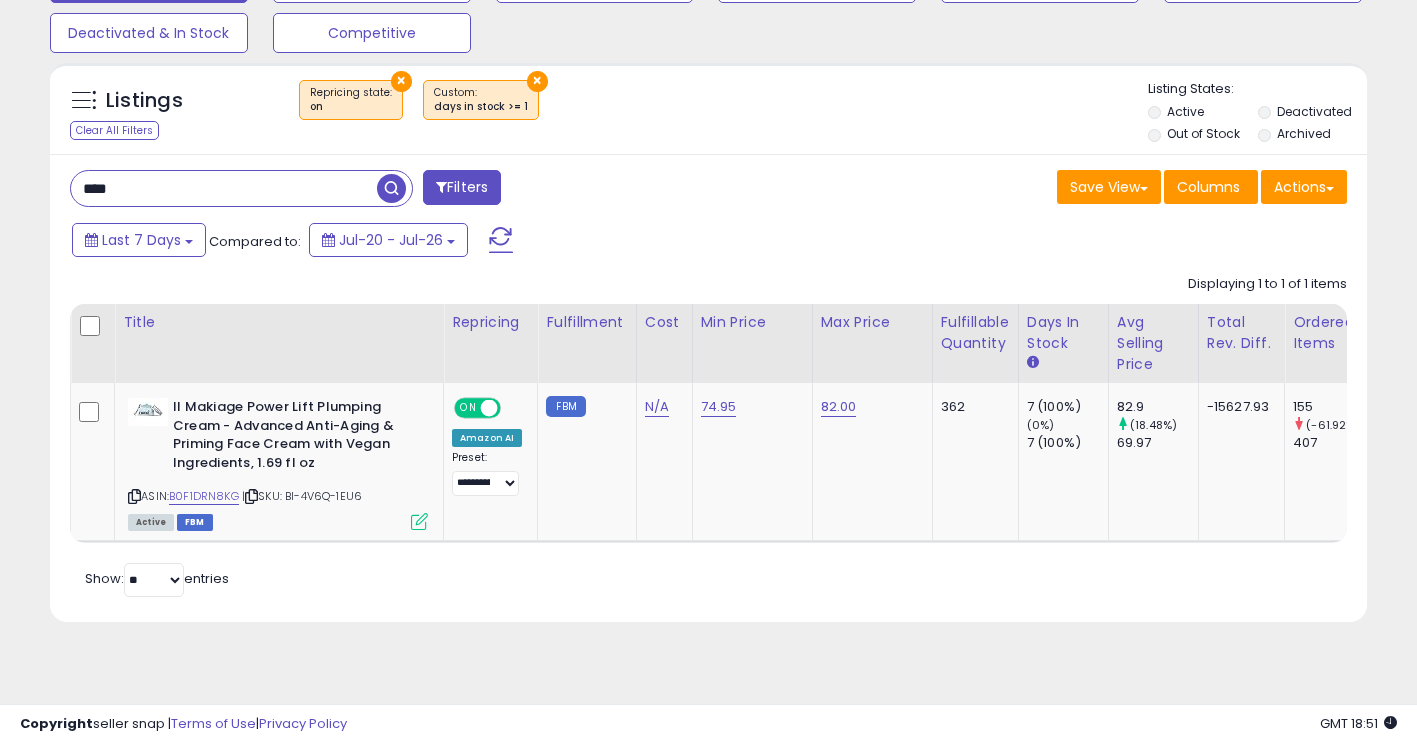 click on "****" at bounding box center (224, 188) 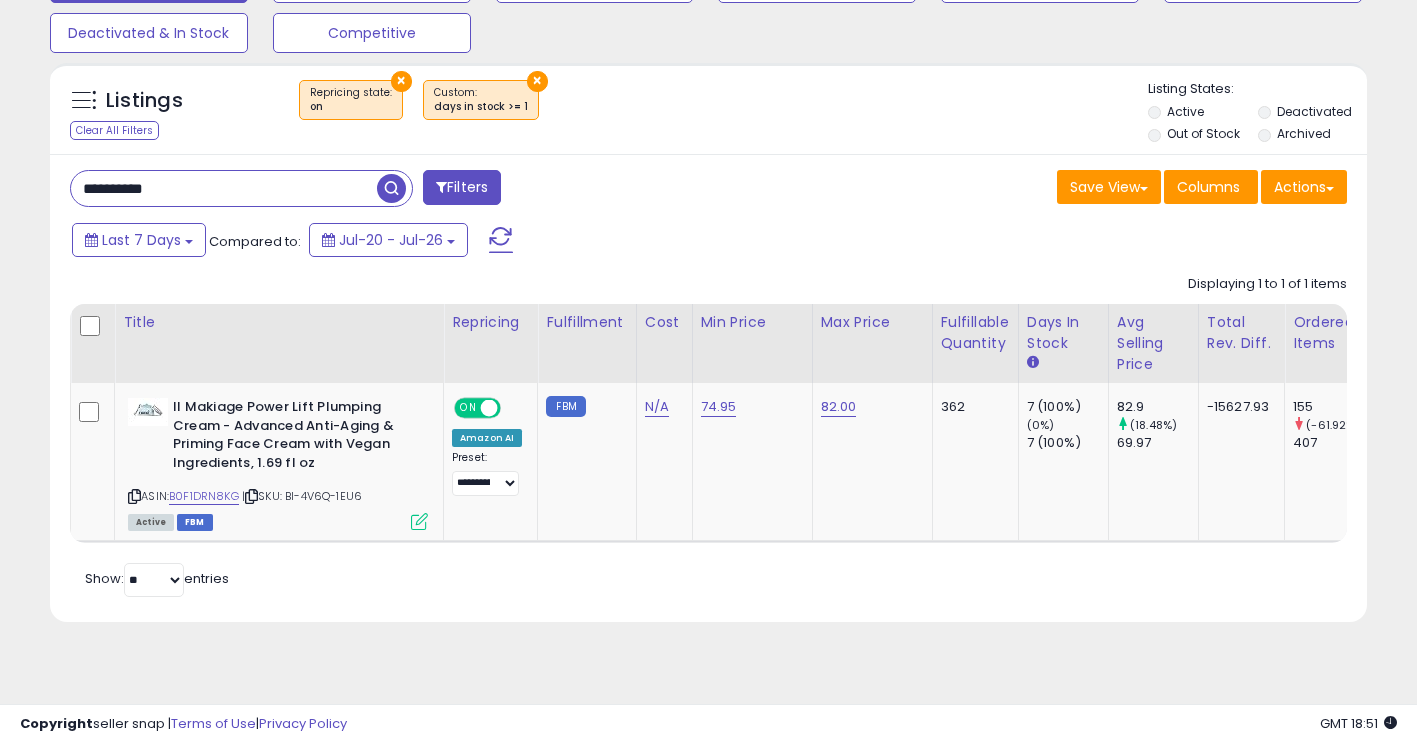 type on "**********" 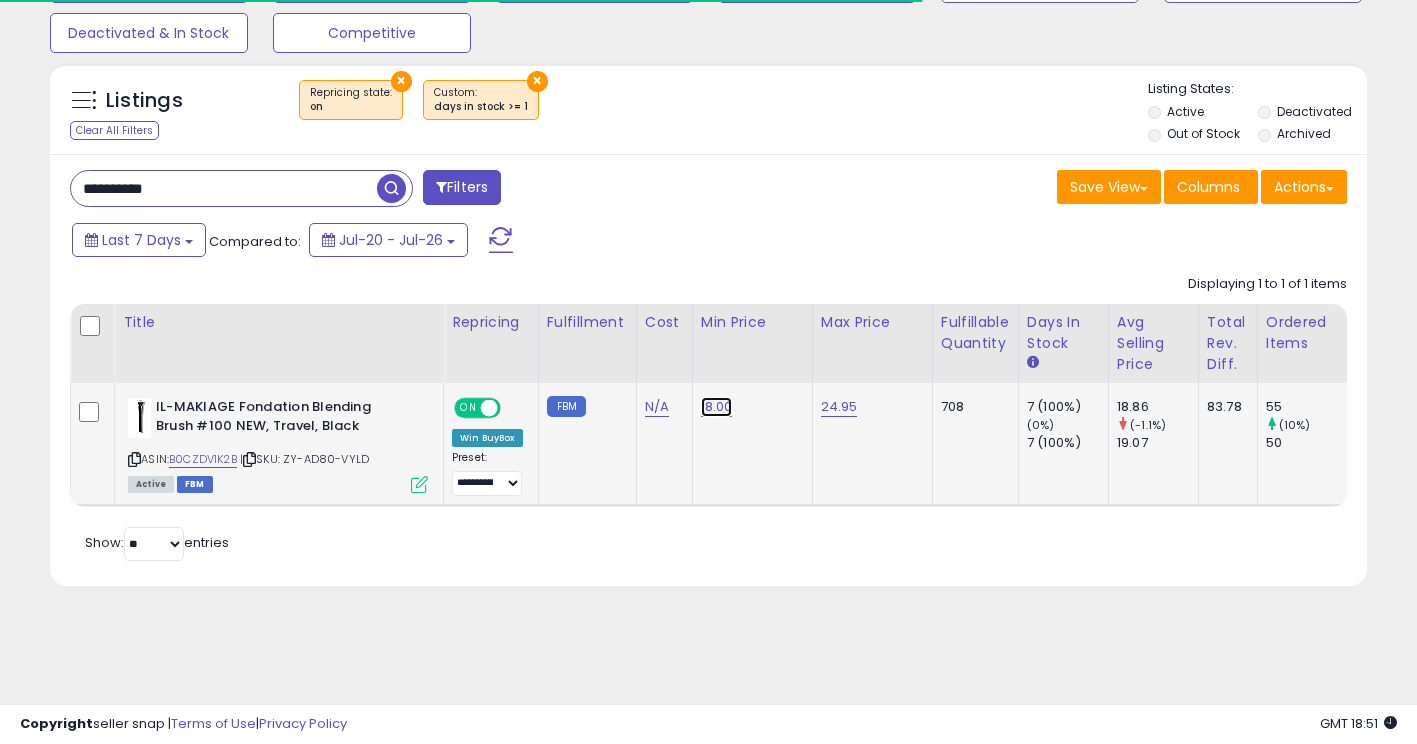 click on "18.00" at bounding box center [717, 407] 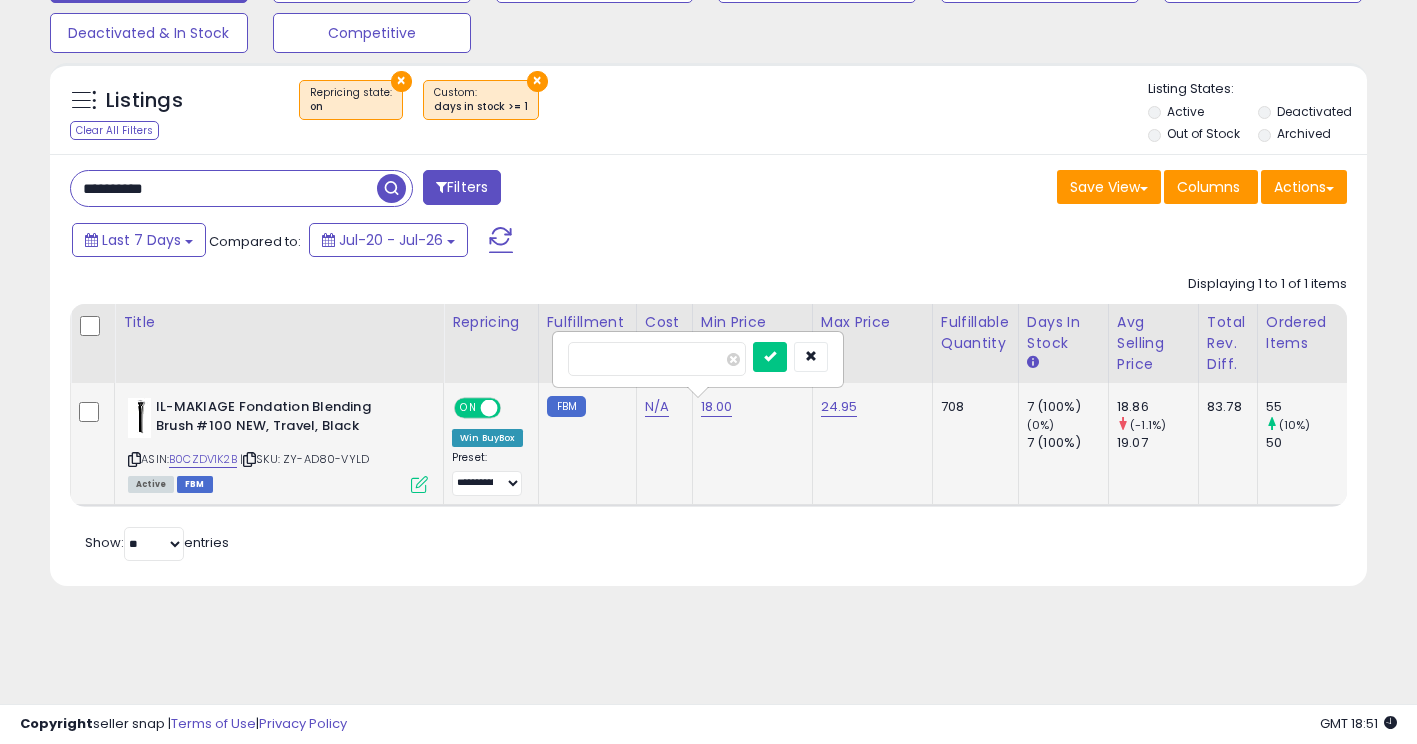 drag, startPoint x: 586, startPoint y: 371, endPoint x: 801, endPoint y: 406, distance: 217.83022 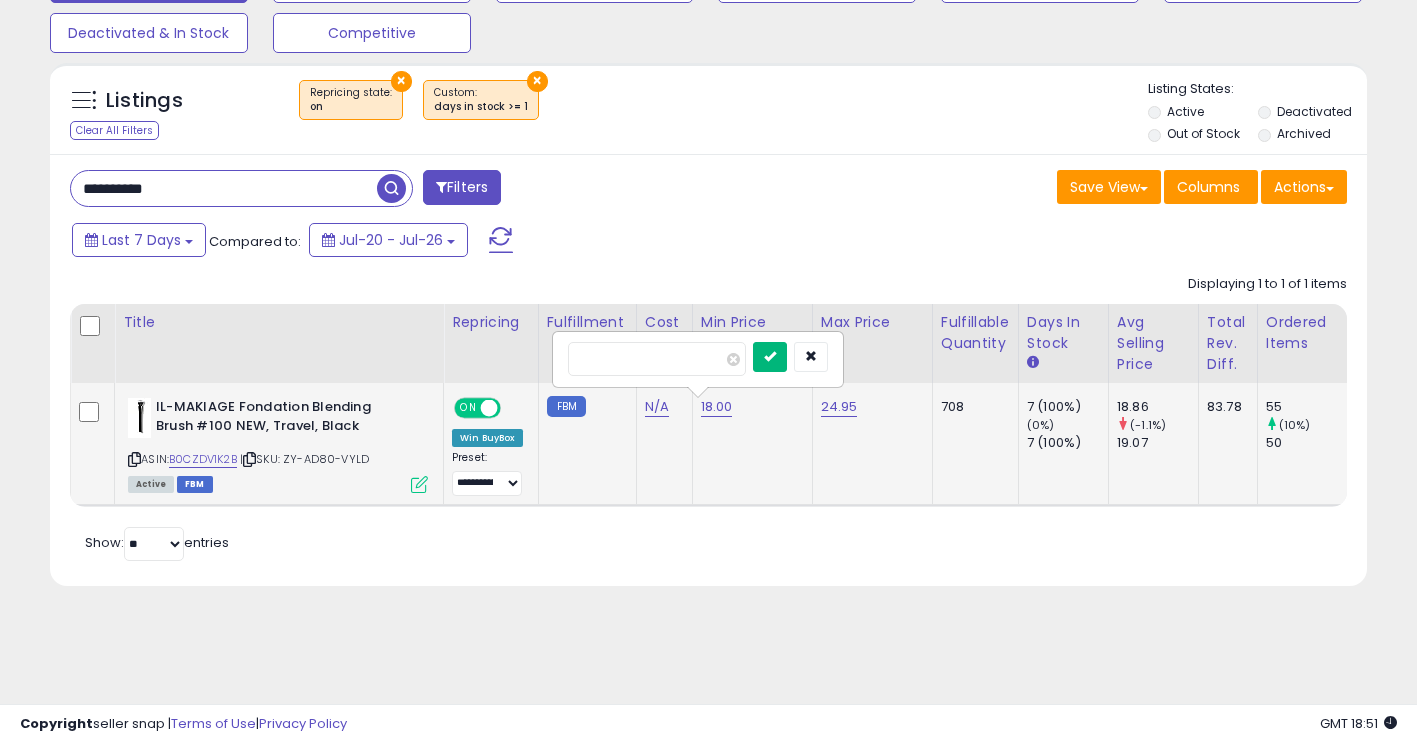 type on "**" 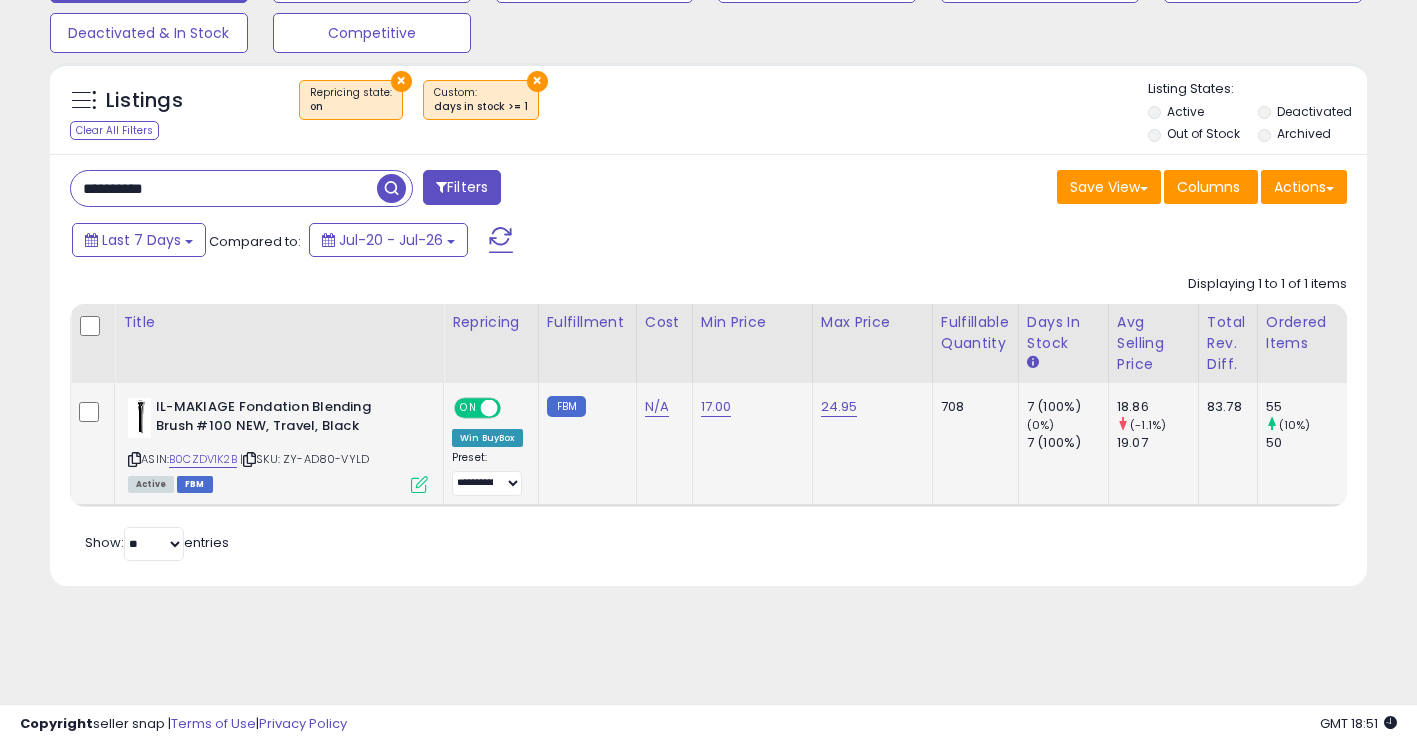 click on "**********" at bounding box center [224, 188] 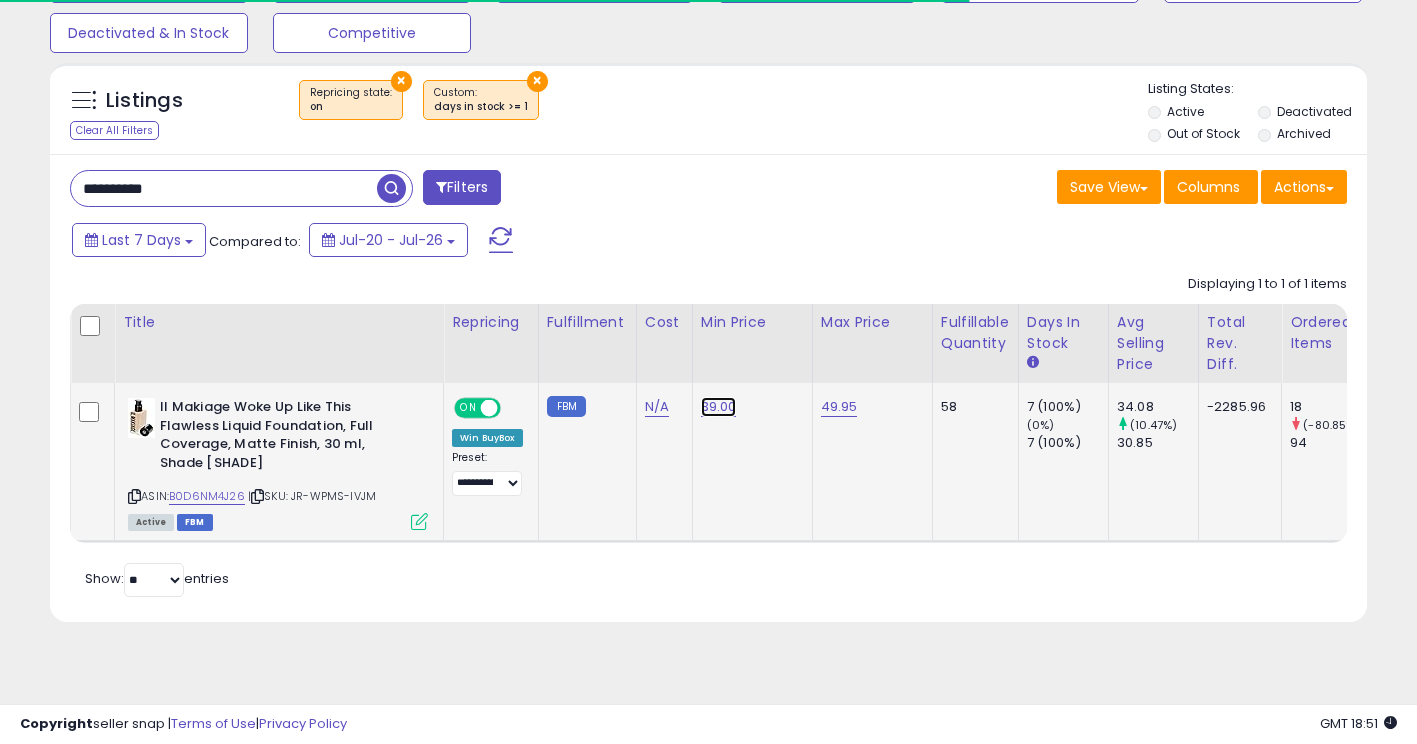 click on "39.00" at bounding box center (719, 407) 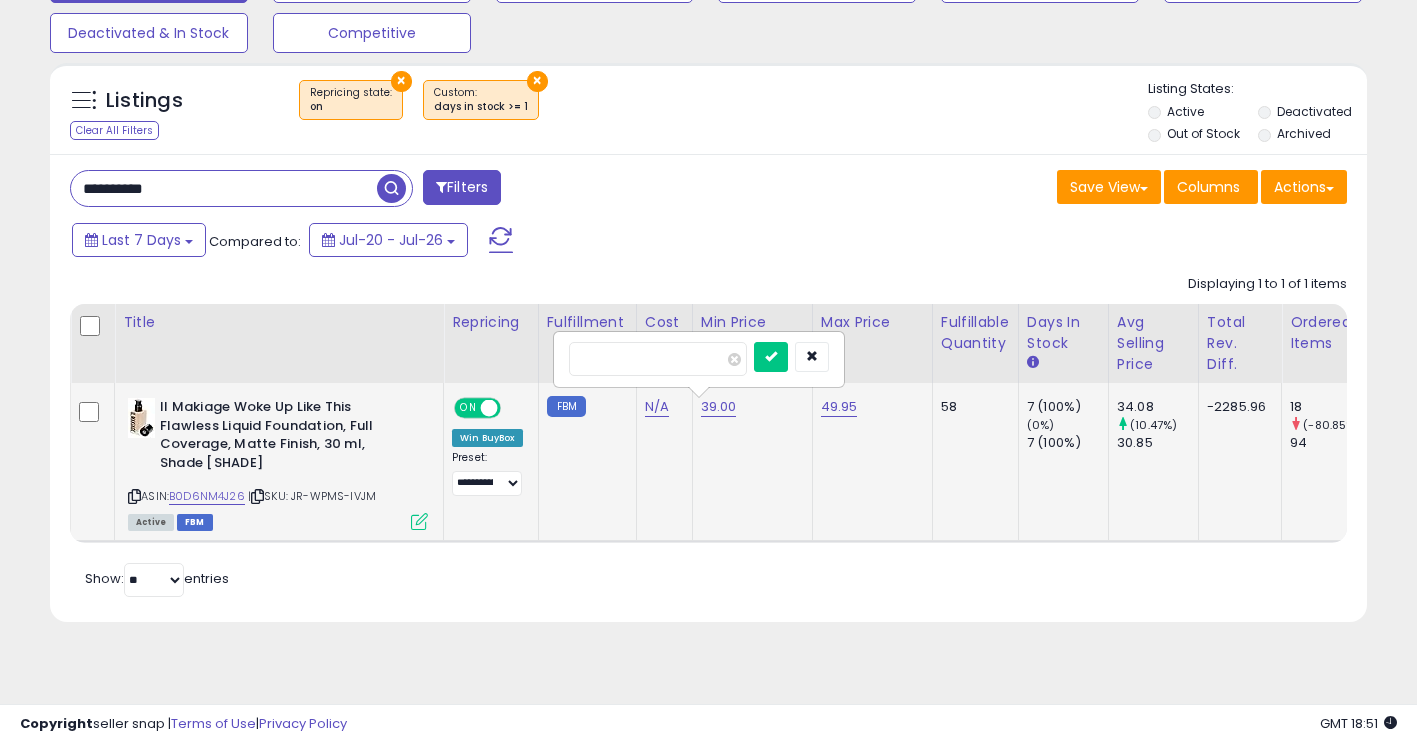 drag, startPoint x: 591, startPoint y: 361, endPoint x: 686, endPoint y: 382, distance: 97.29337 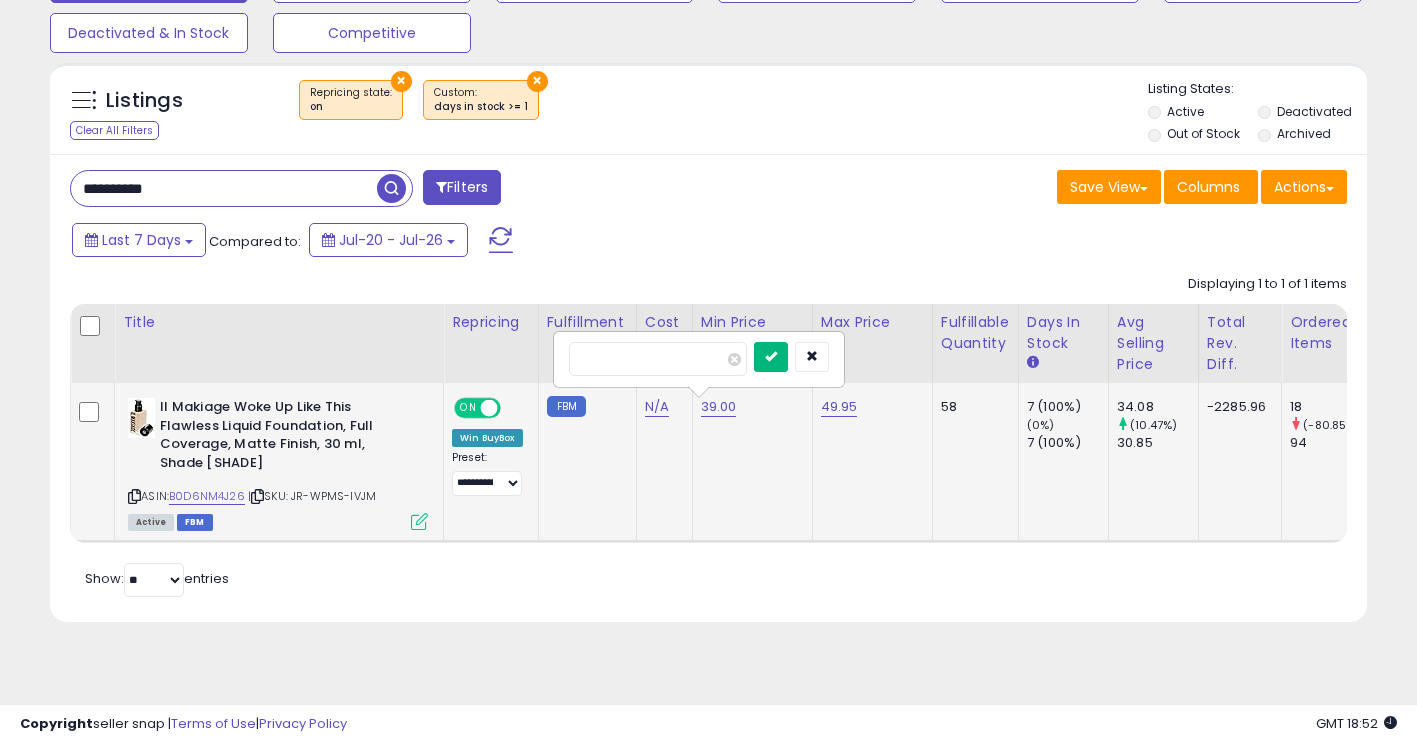 type on "**" 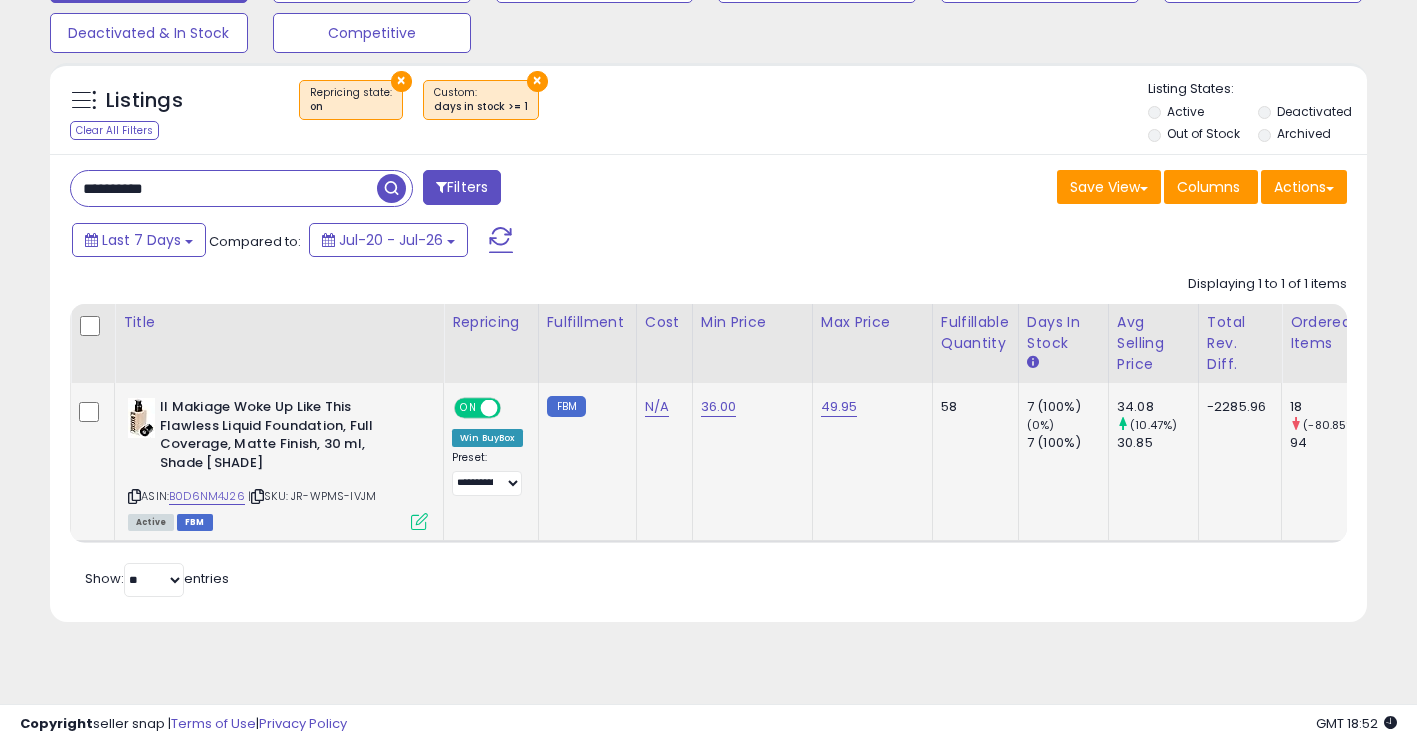 scroll, scrollTop: 0, scrollLeft: 0, axis: both 